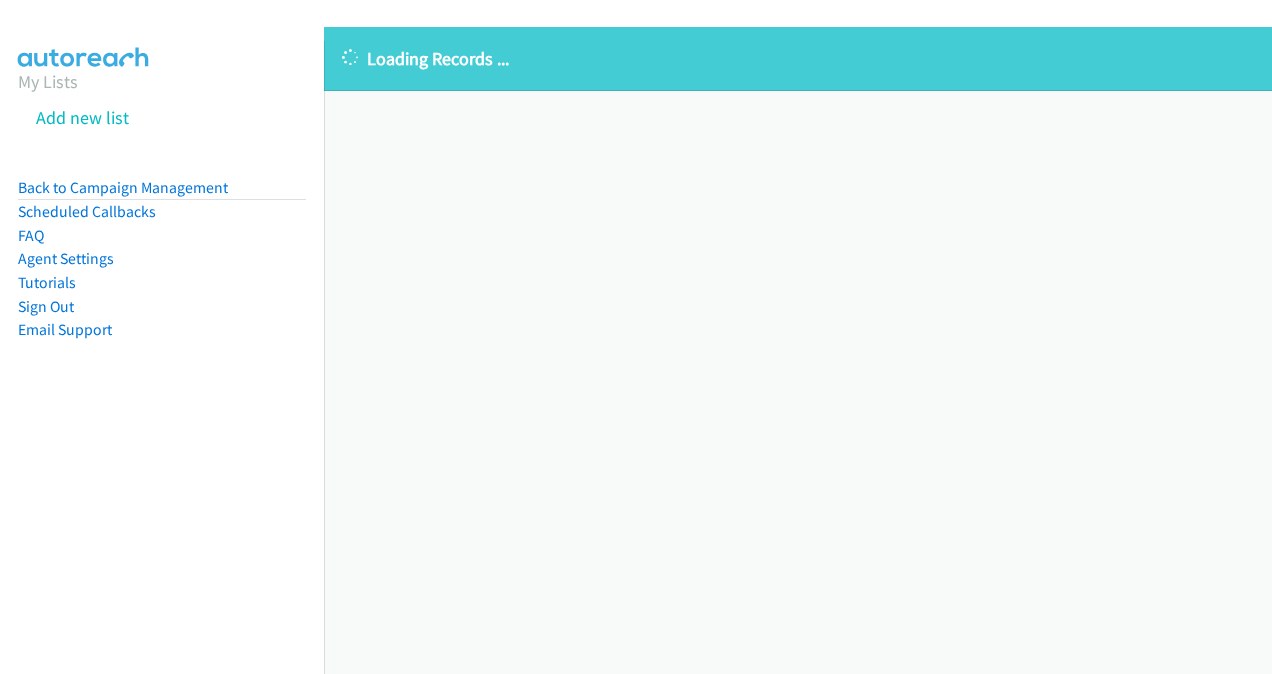scroll, scrollTop: 0, scrollLeft: 0, axis: both 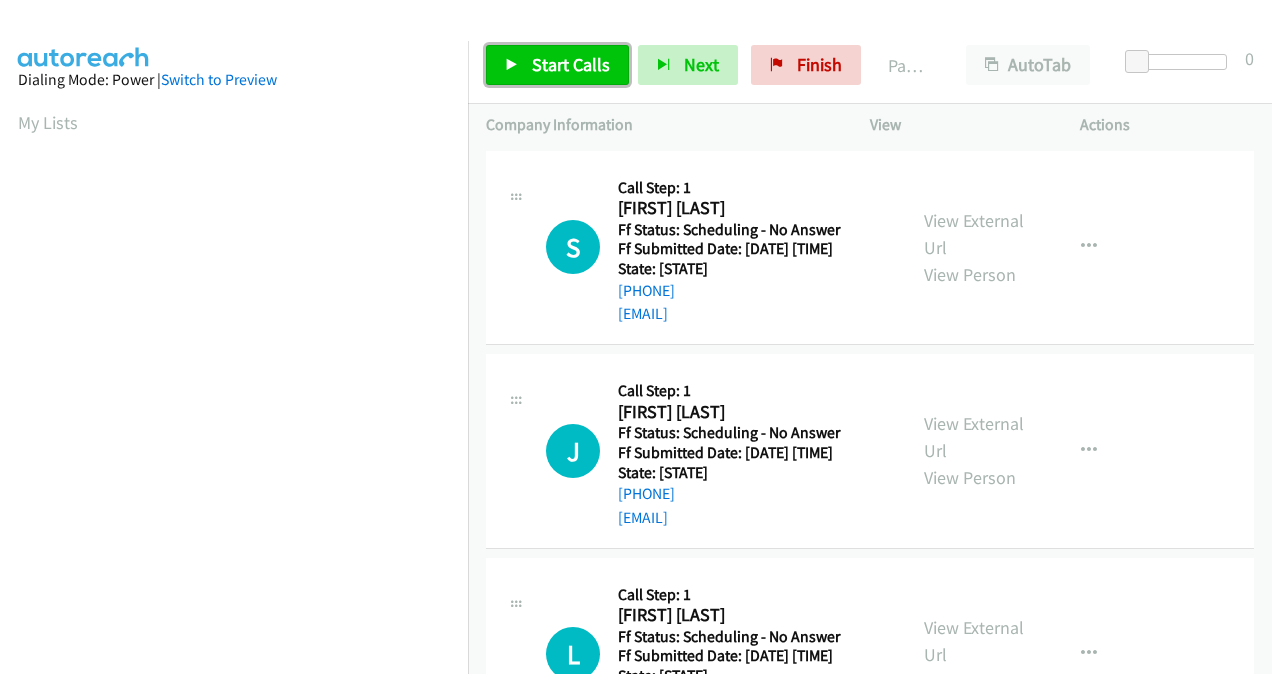 click on "Start Calls" at bounding box center (571, 64) 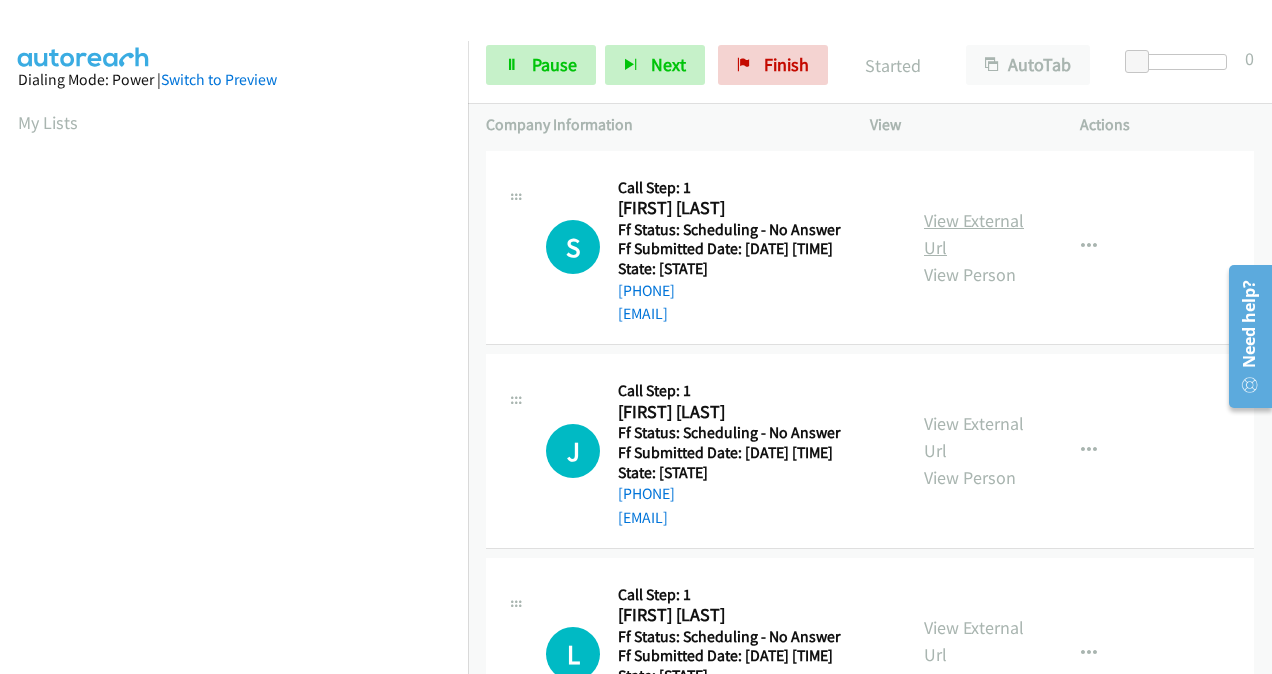 click on "View External Url" at bounding box center [974, 234] 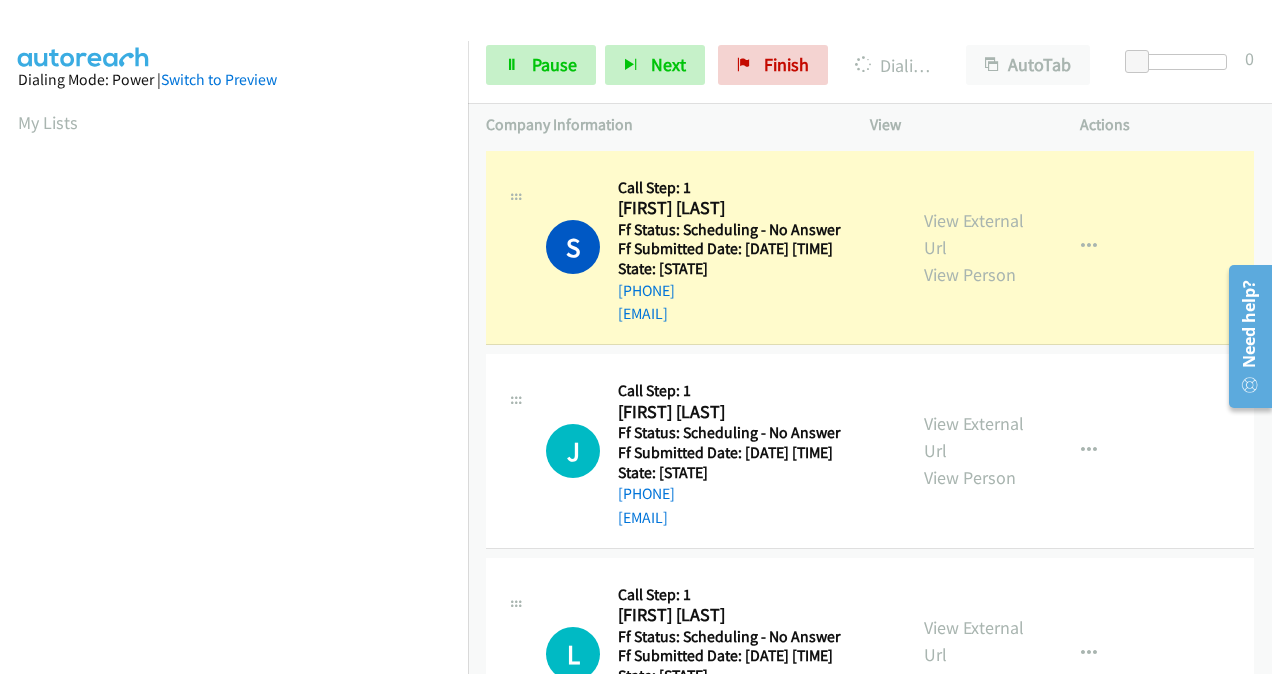 click at bounding box center [627, 38] 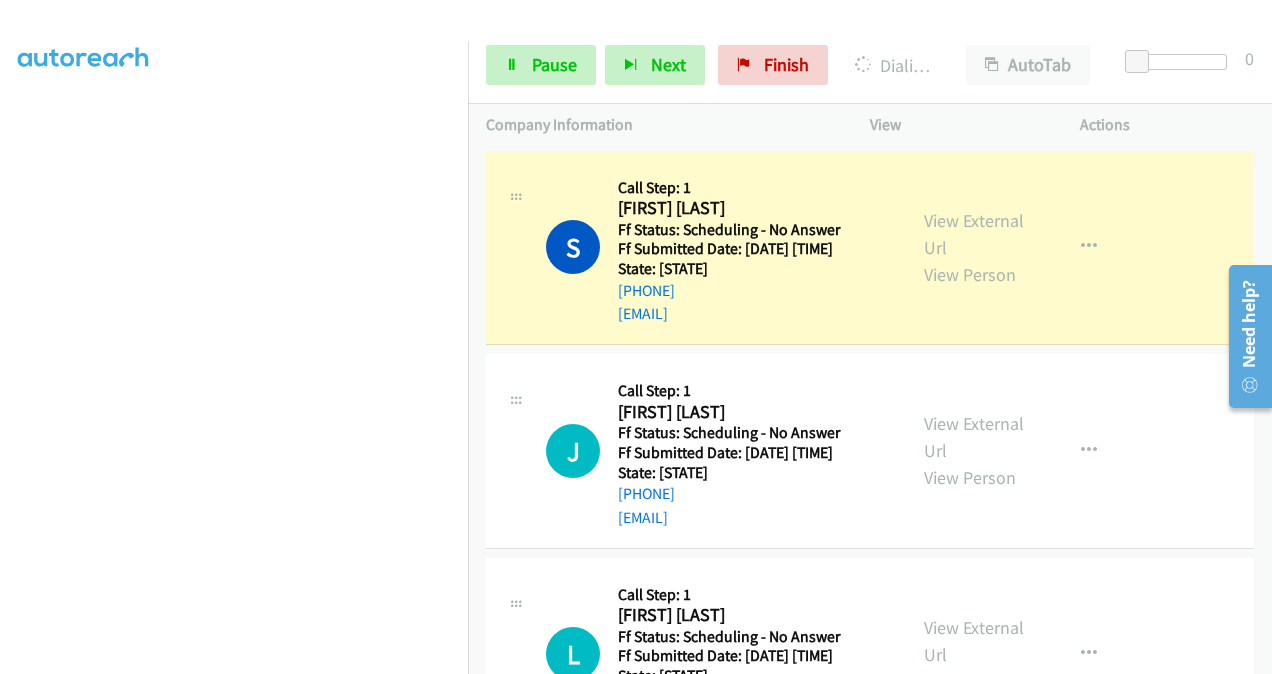 scroll, scrollTop: 404, scrollLeft: 0, axis: vertical 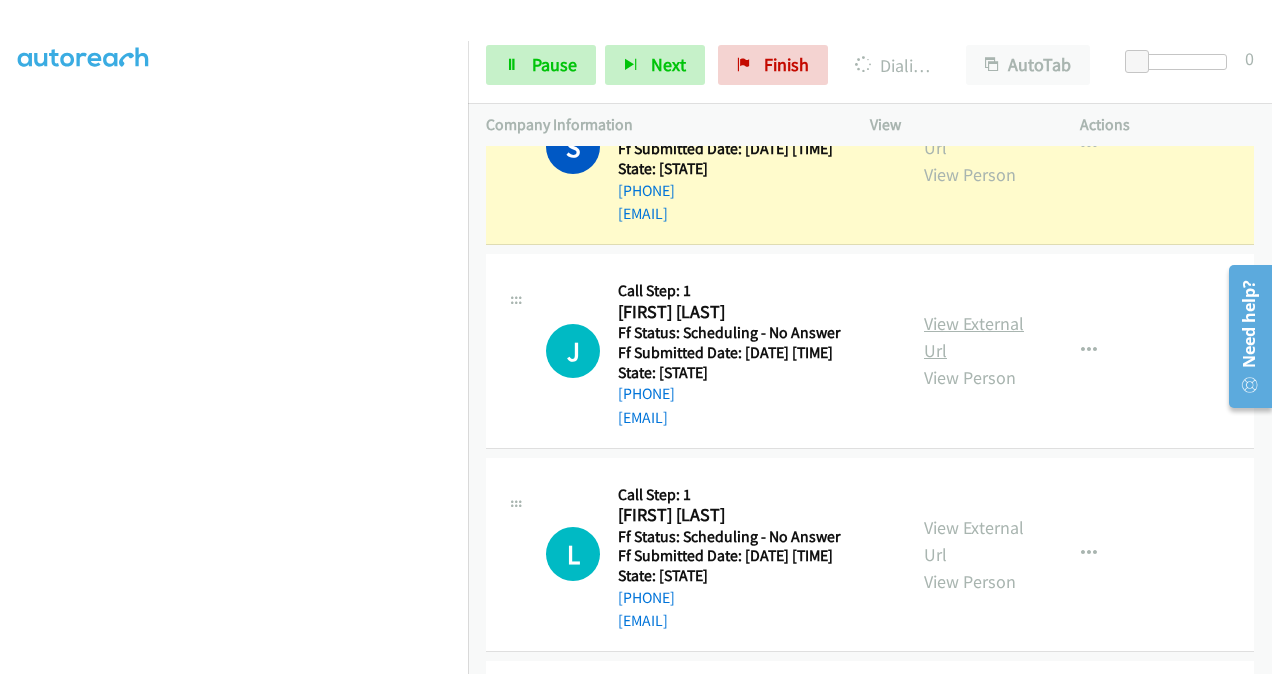 click on "View External Url" at bounding box center (974, 337) 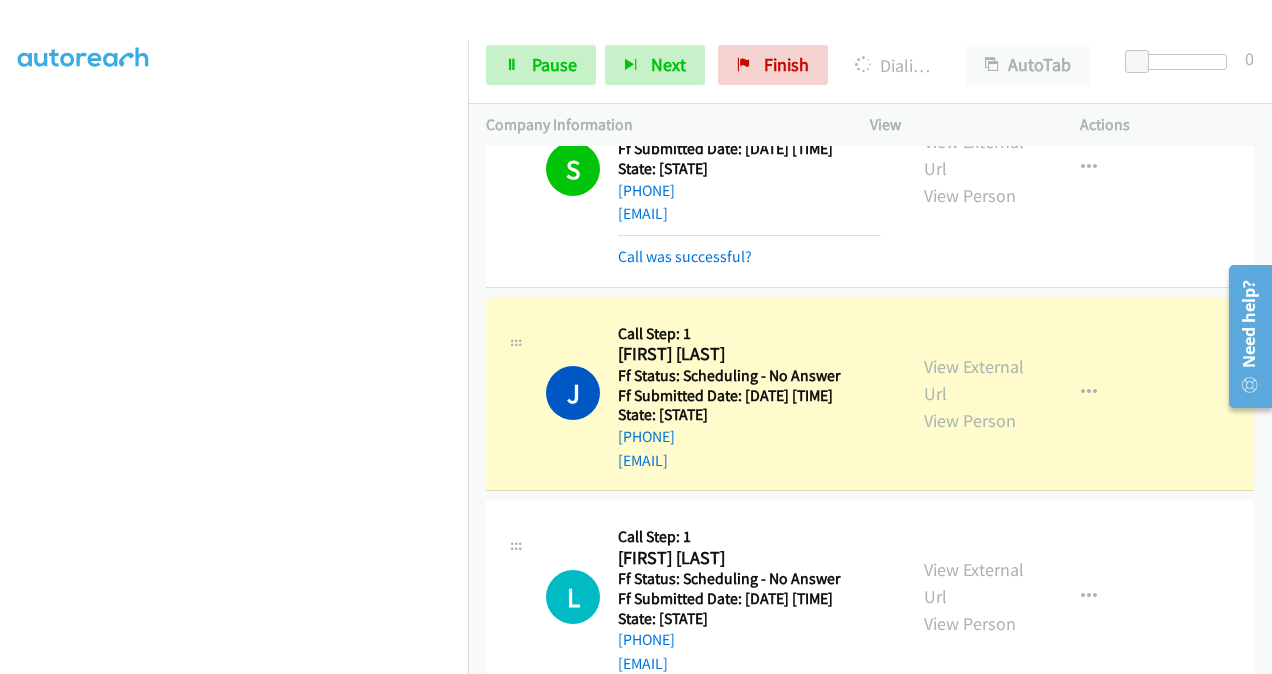 scroll, scrollTop: 121, scrollLeft: 0, axis: vertical 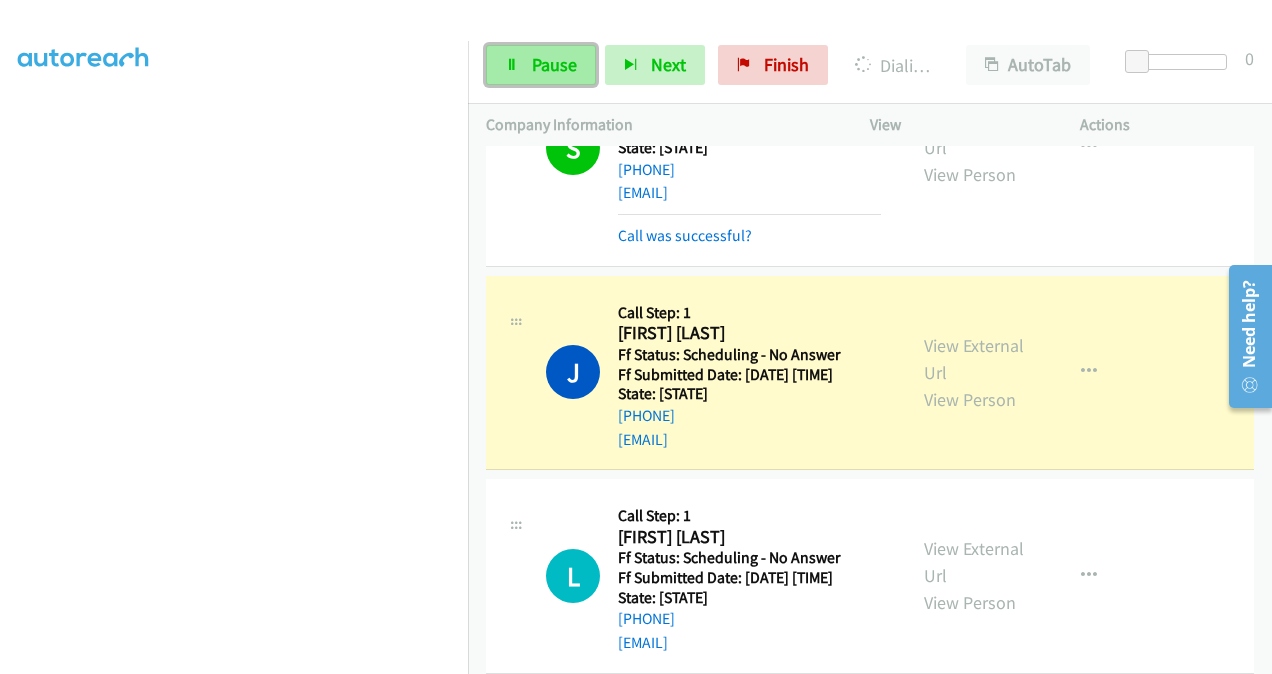 click on "Pause" at bounding box center [554, 64] 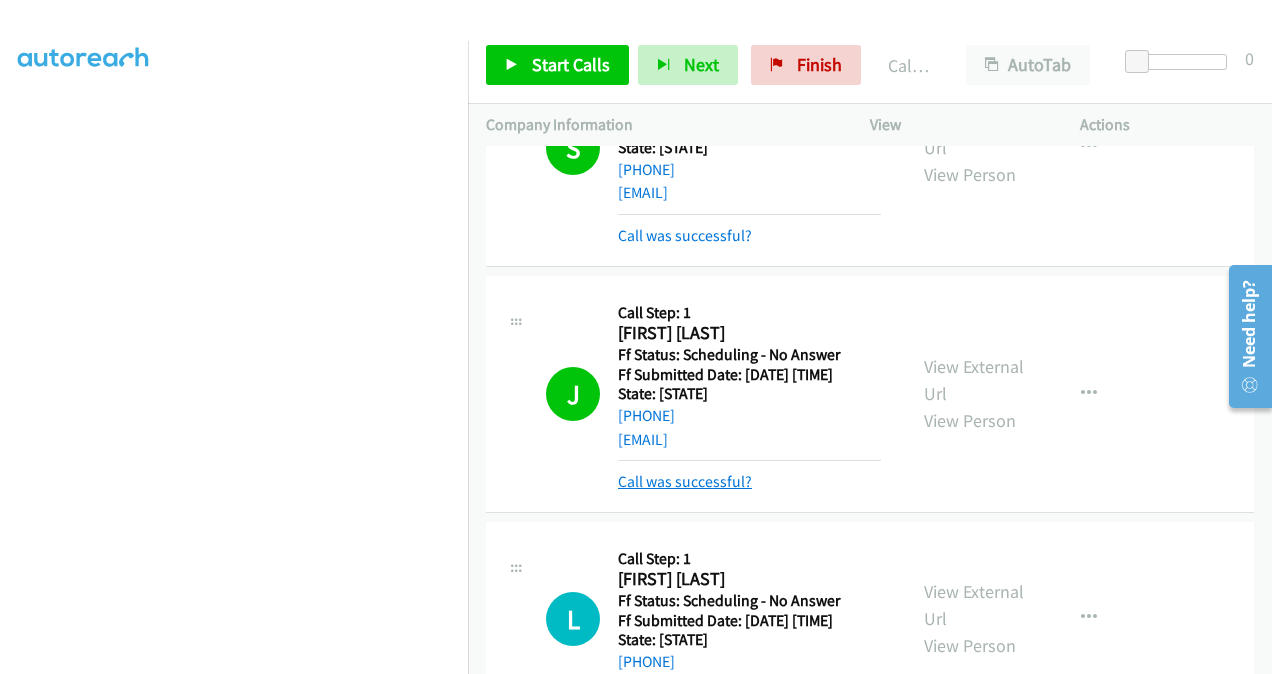 click on "Call was successful?" at bounding box center [685, 481] 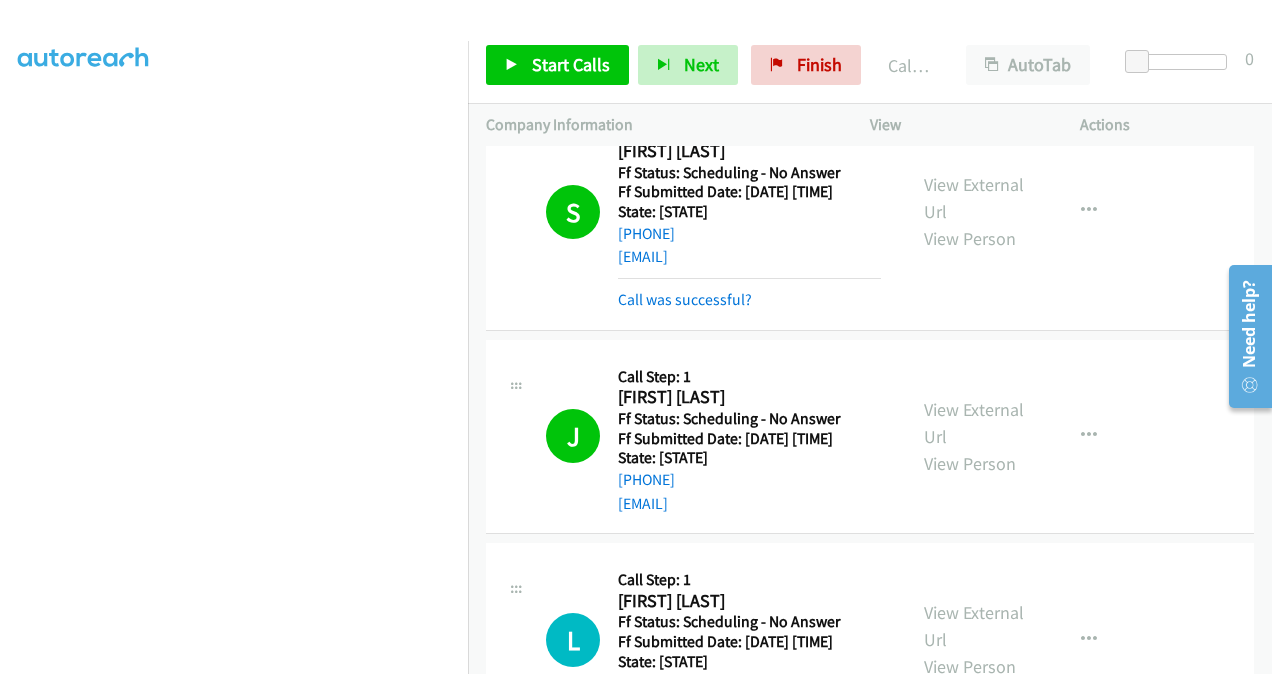 scroll, scrollTop: 0, scrollLeft: 0, axis: both 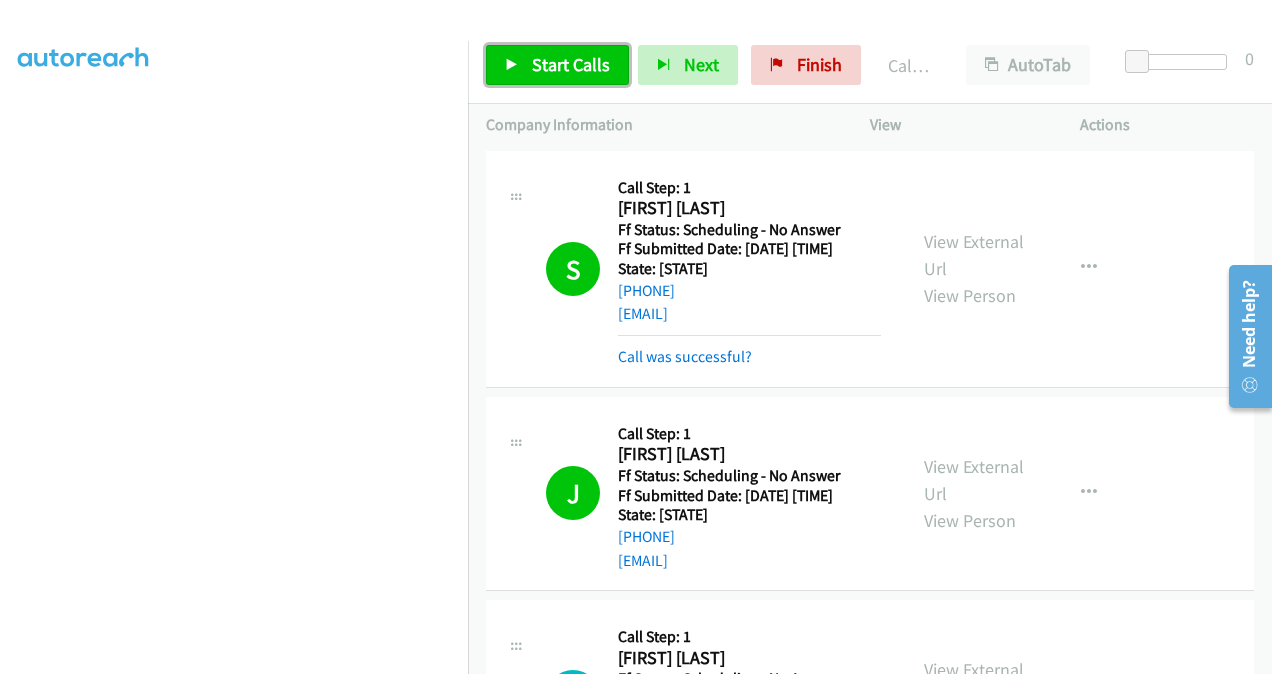 click on "Start Calls" at bounding box center [571, 64] 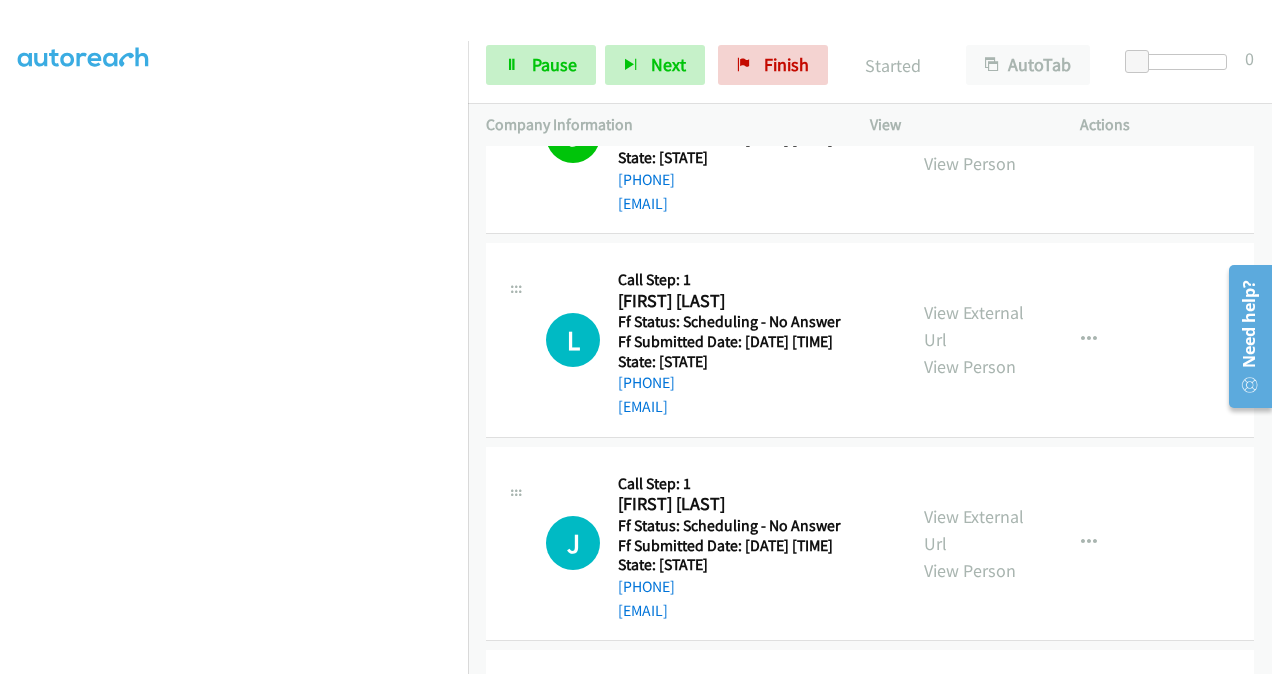 scroll, scrollTop: 400, scrollLeft: 0, axis: vertical 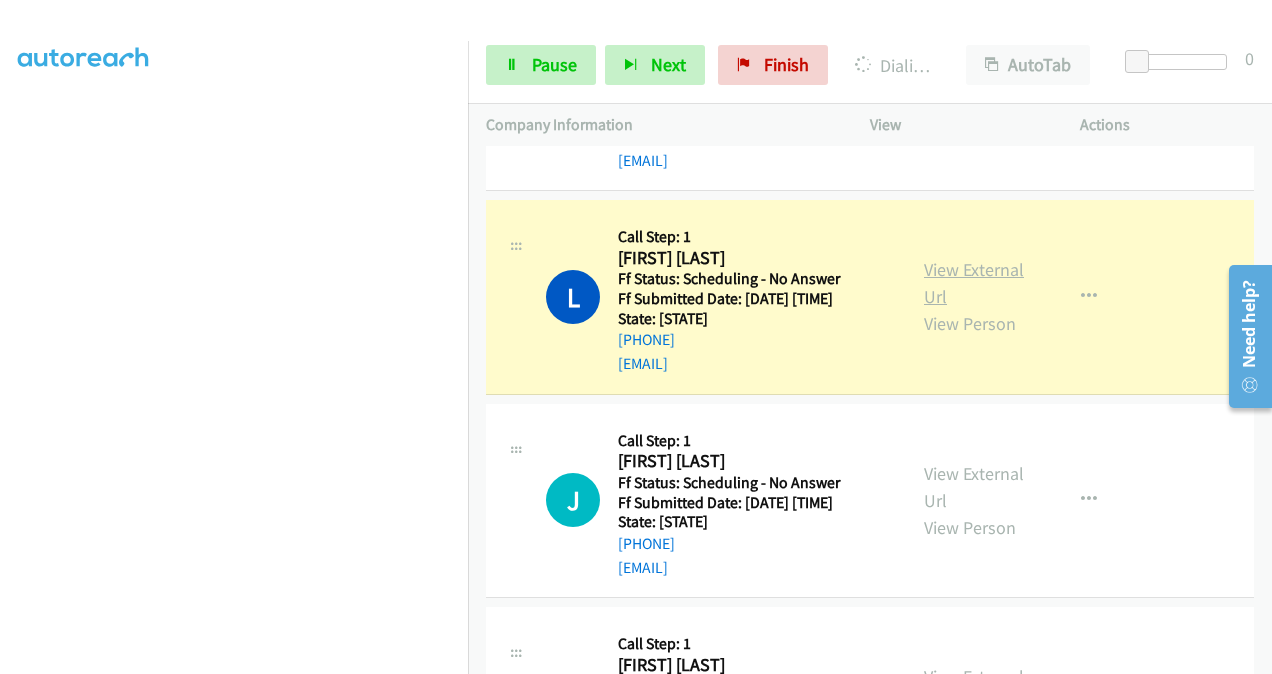 click on "View External Url" at bounding box center [974, 283] 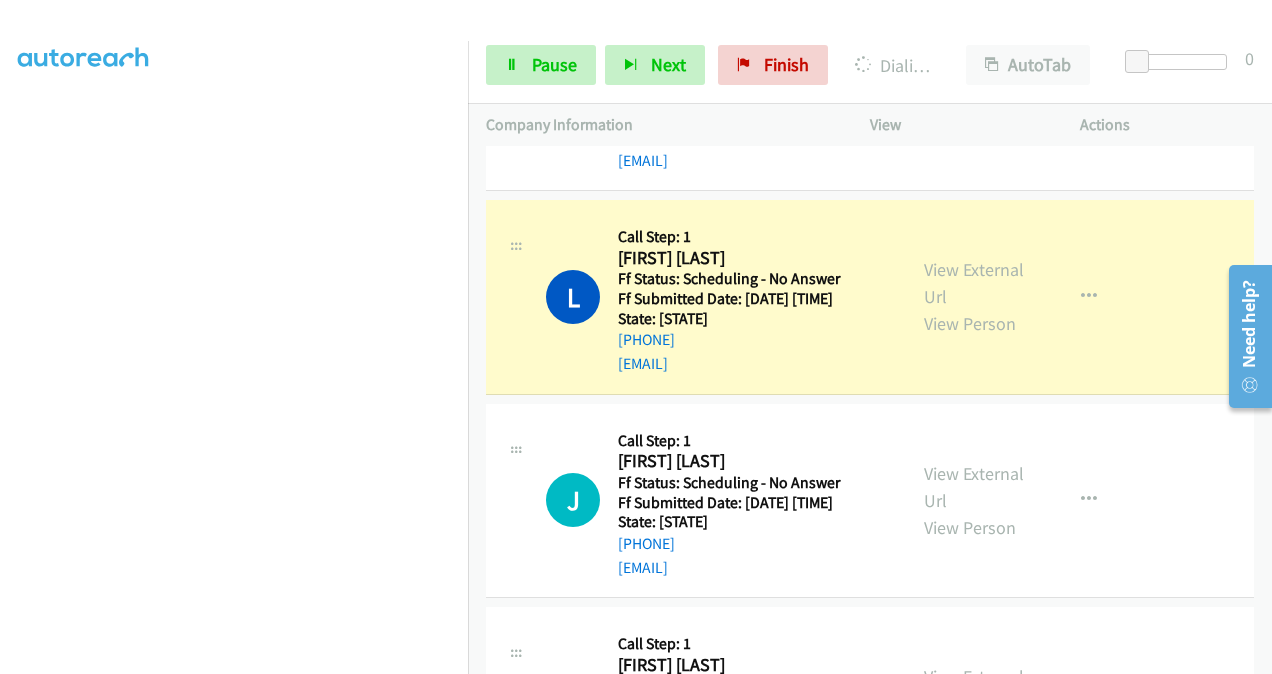 scroll, scrollTop: 600, scrollLeft: 0, axis: vertical 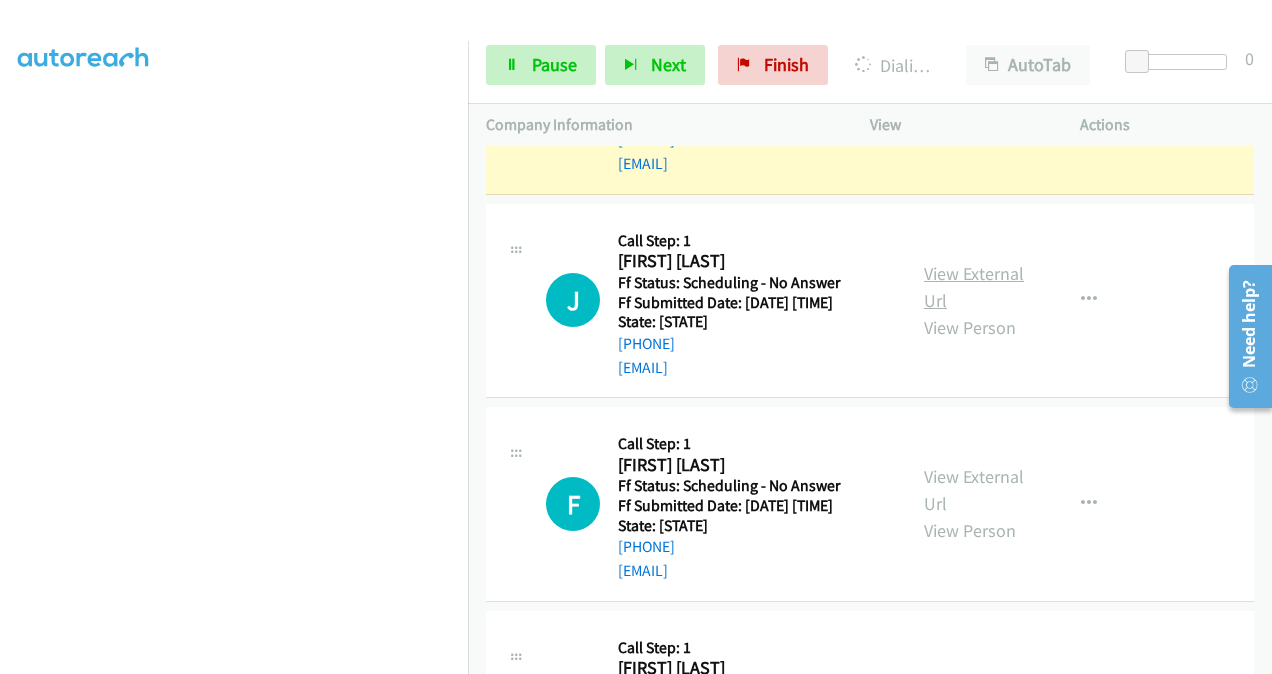 click on "View External Url" at bounding box center (974, 287) 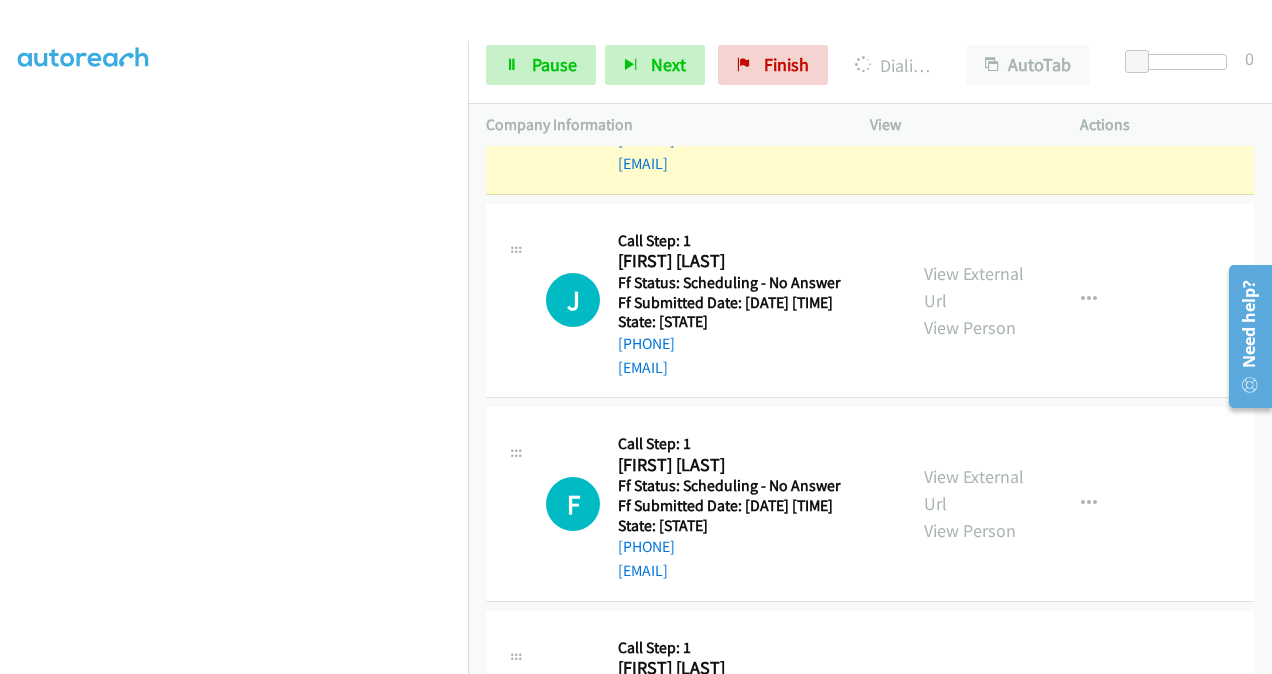 scroll, scrollTop: 448, scrollLeft: 0, axis: vertical 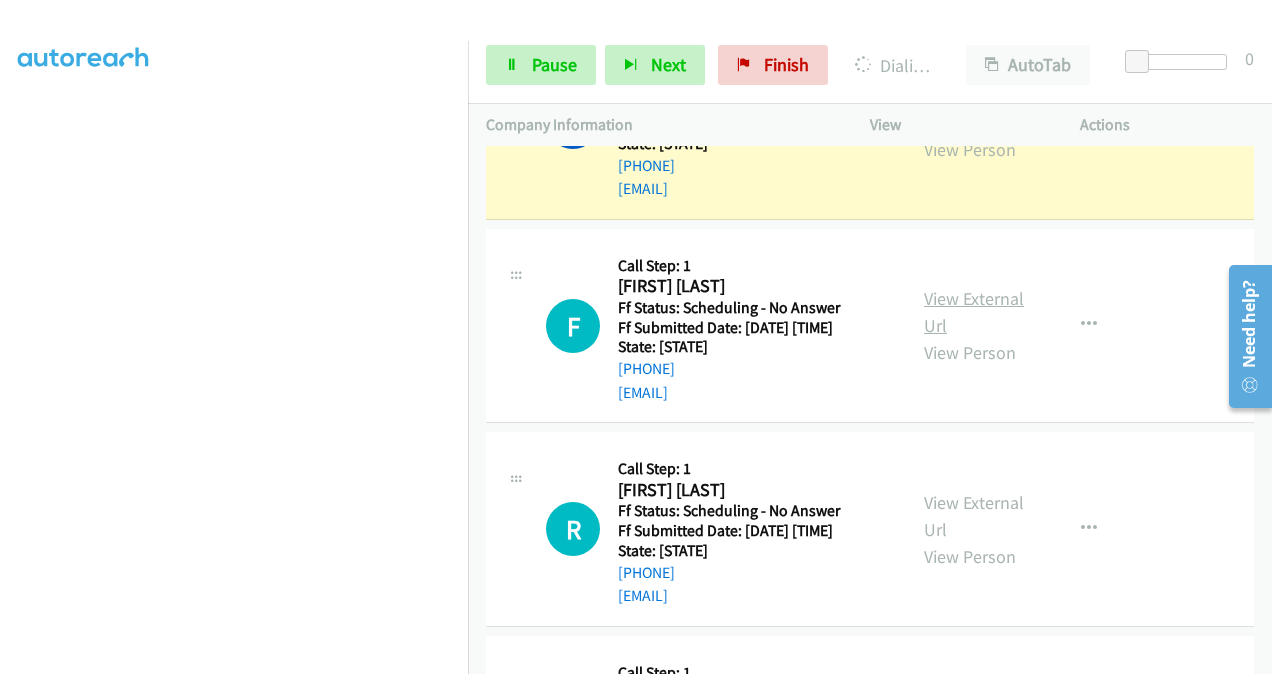 click on "View External Url" at bounding box center [974, 312] 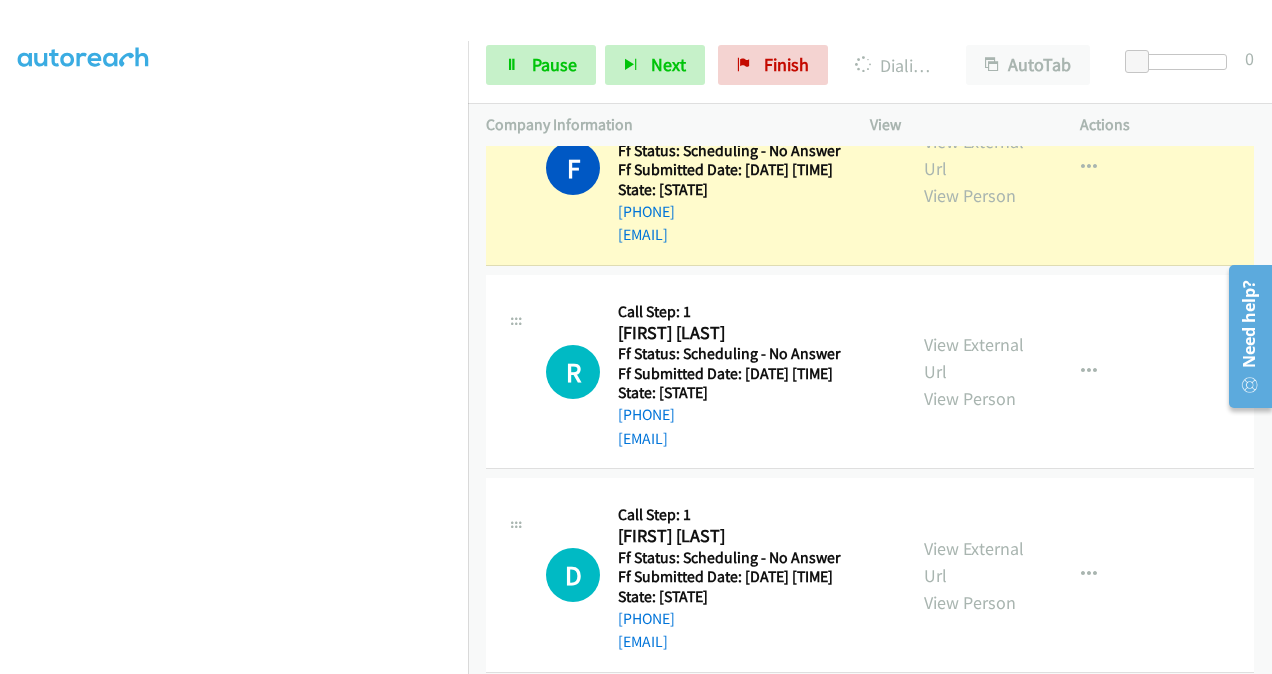 scroll, scrollTop: 1221, scrollLeft: 0, axis: vertical 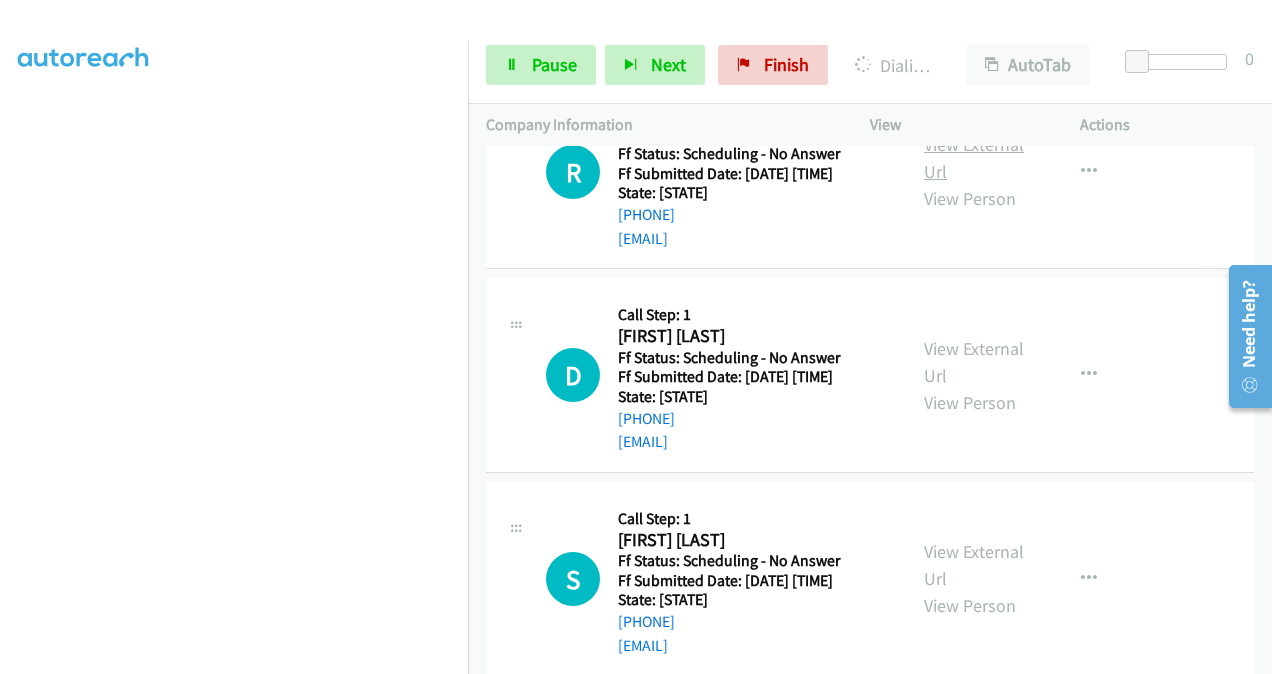 click on "View External Url" at bounding box center [974, 158] 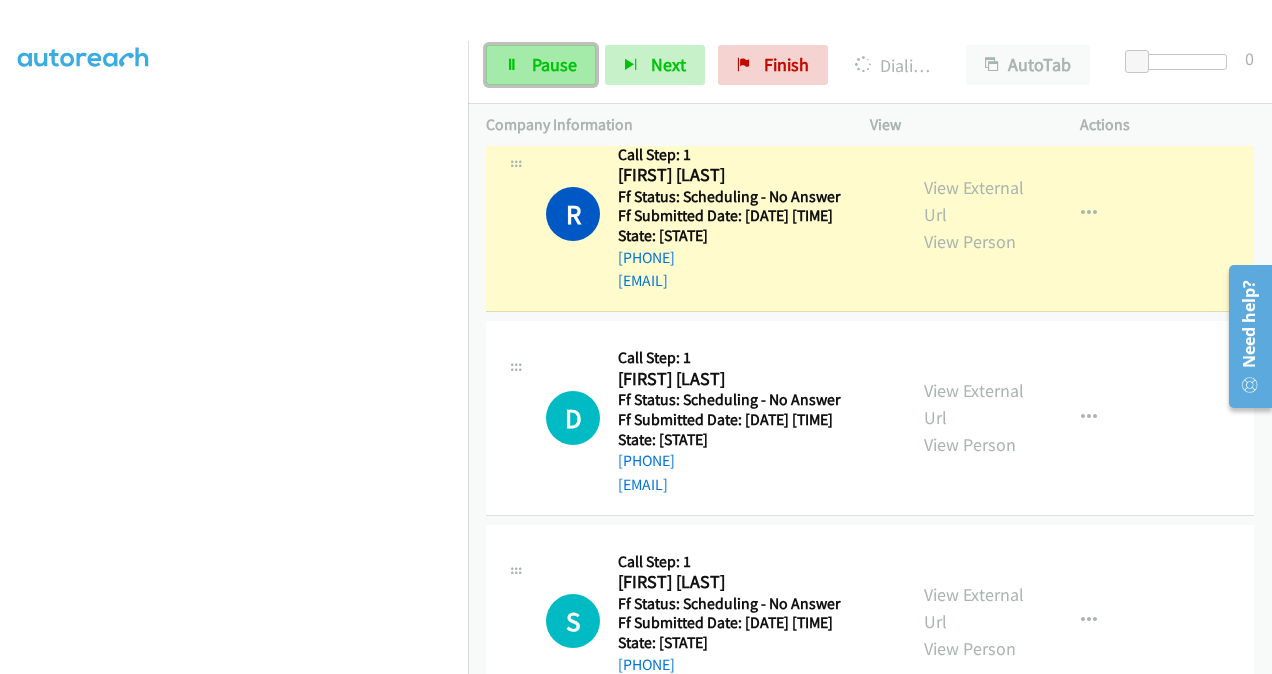 click on "Pause" at bounding box center (554, 64) 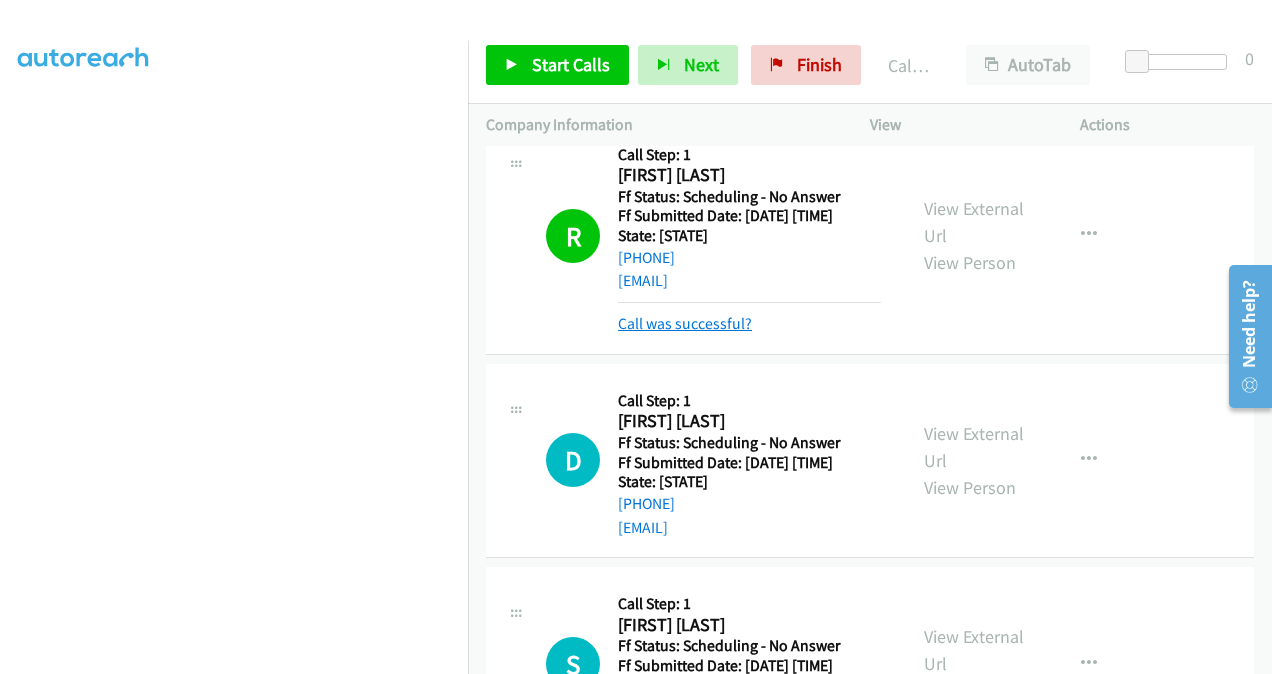 click on "Call was successful?" at bounding box center [685, 323] 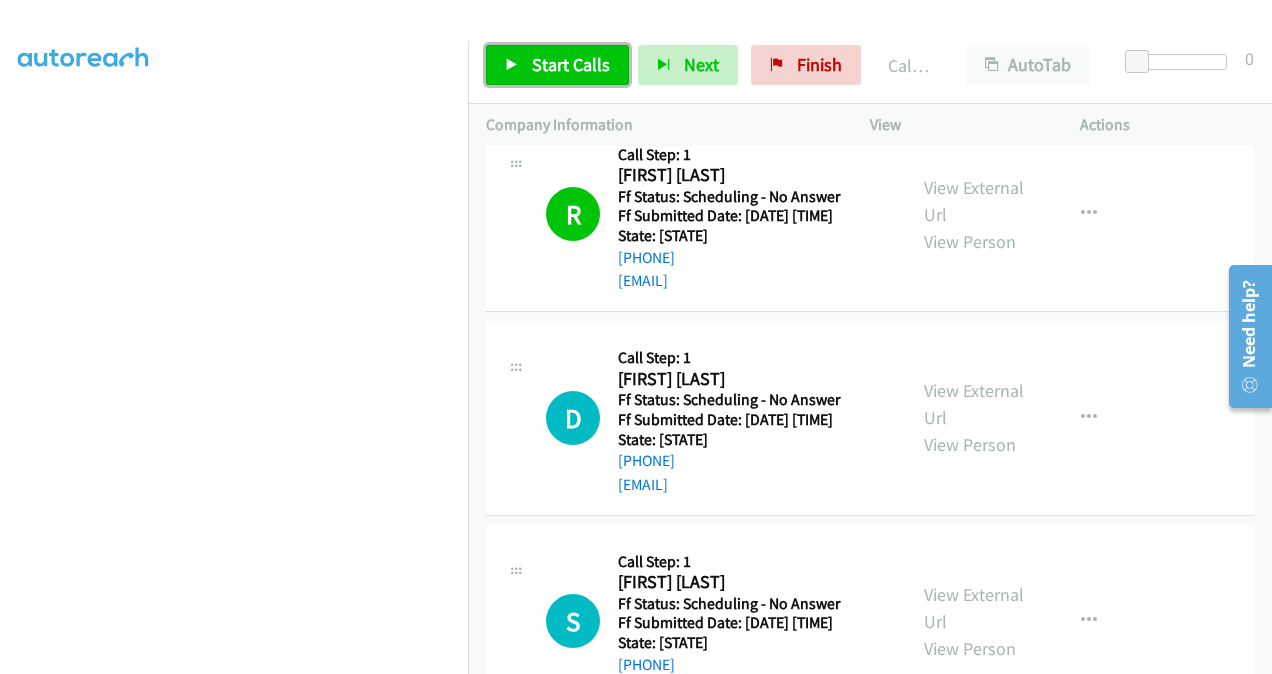 click on "Start Calls" at bounding box center [571, 64] 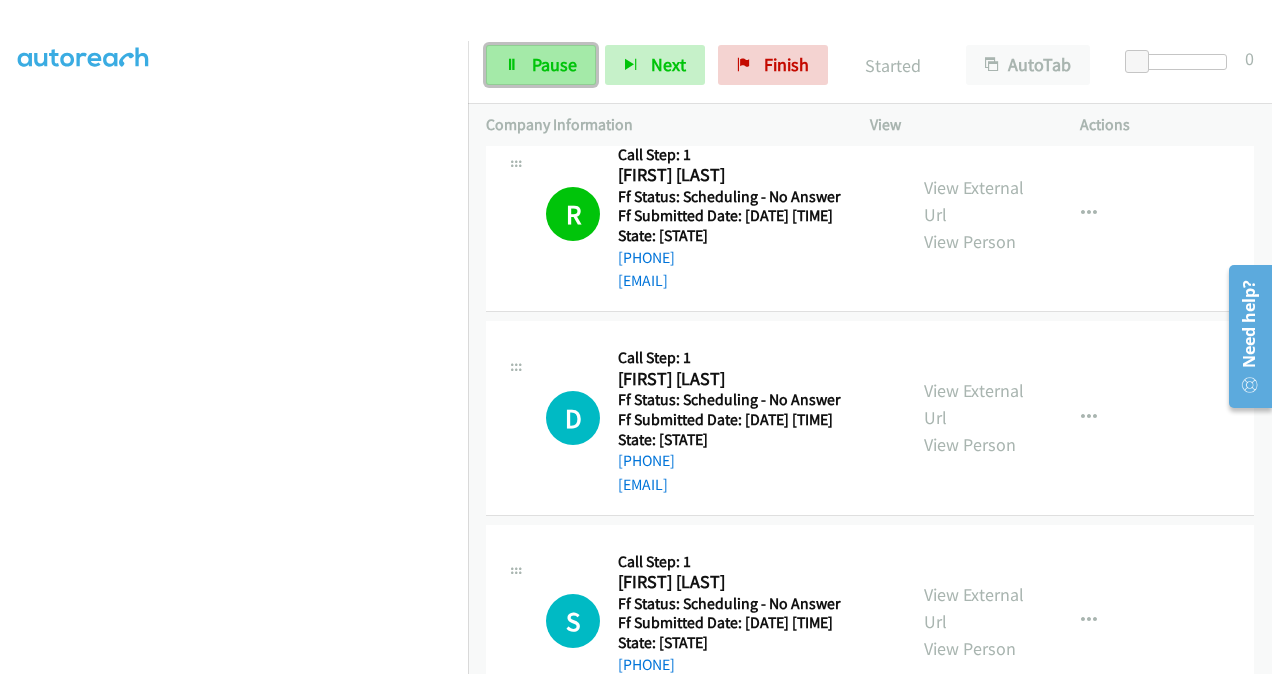click on "Pause" at bounding box center [554, 64] 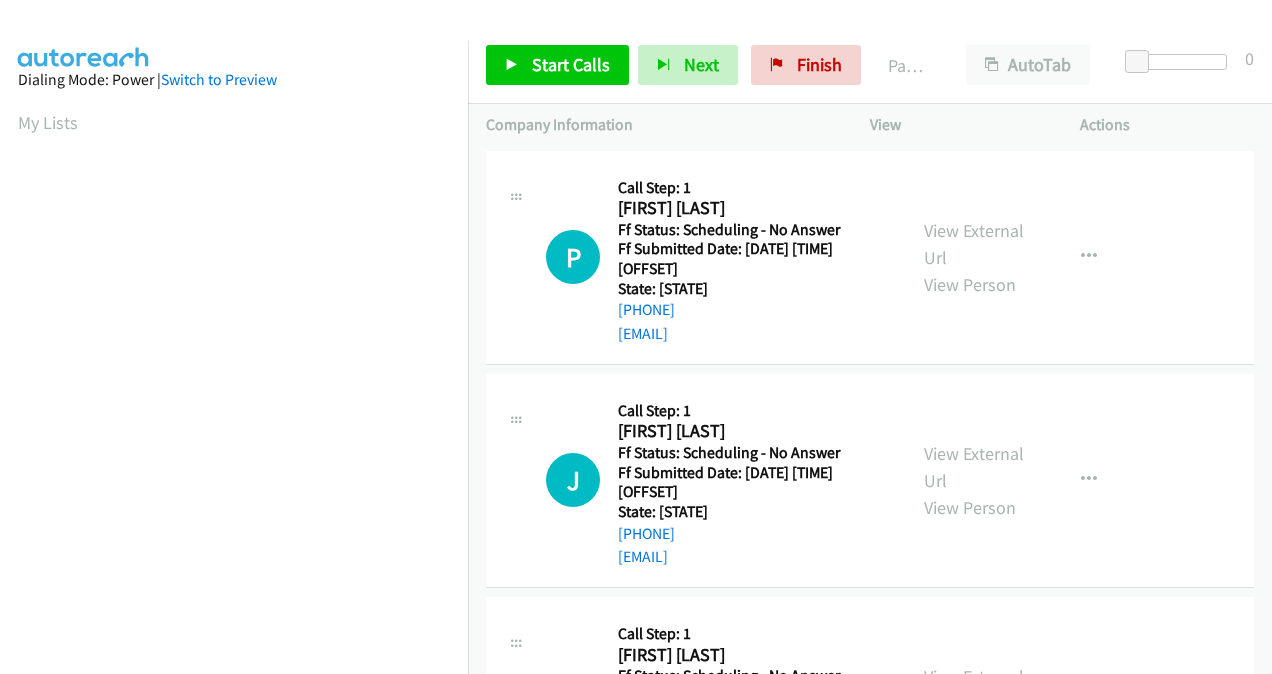 scroll, scrollTop: 0, scrollLeft: 0, axis: both 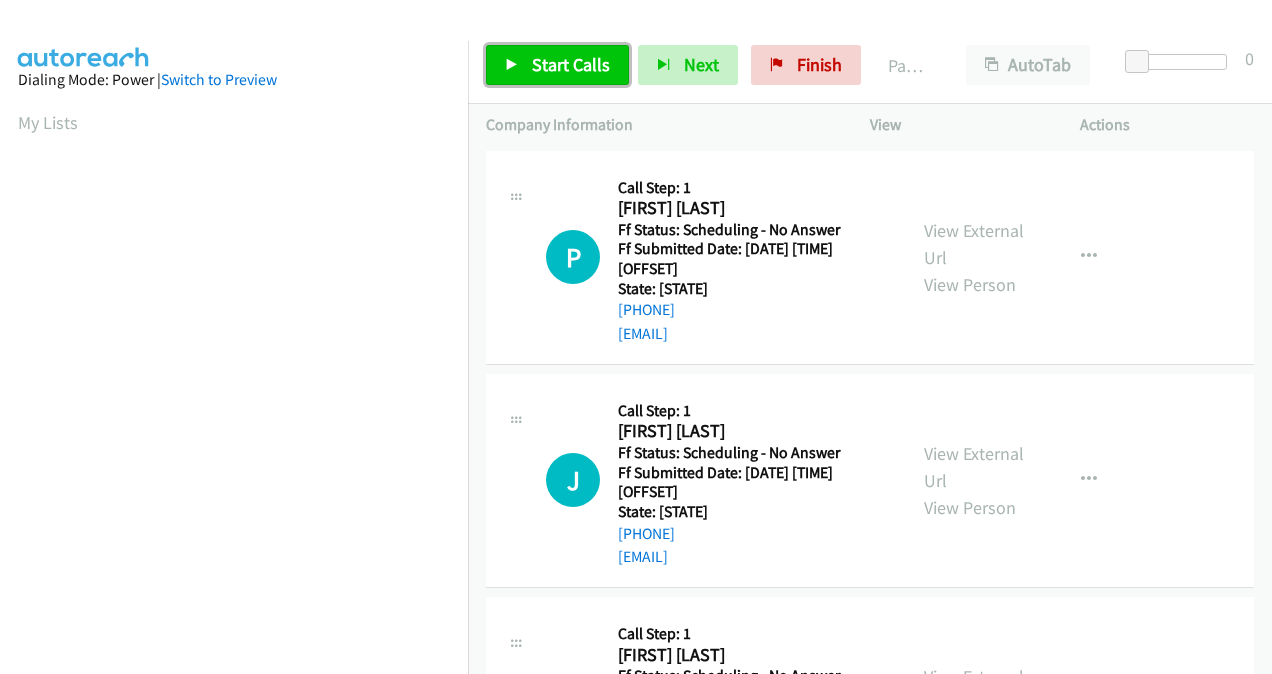 click on "Start Calls" at bounding box center [571, 64] 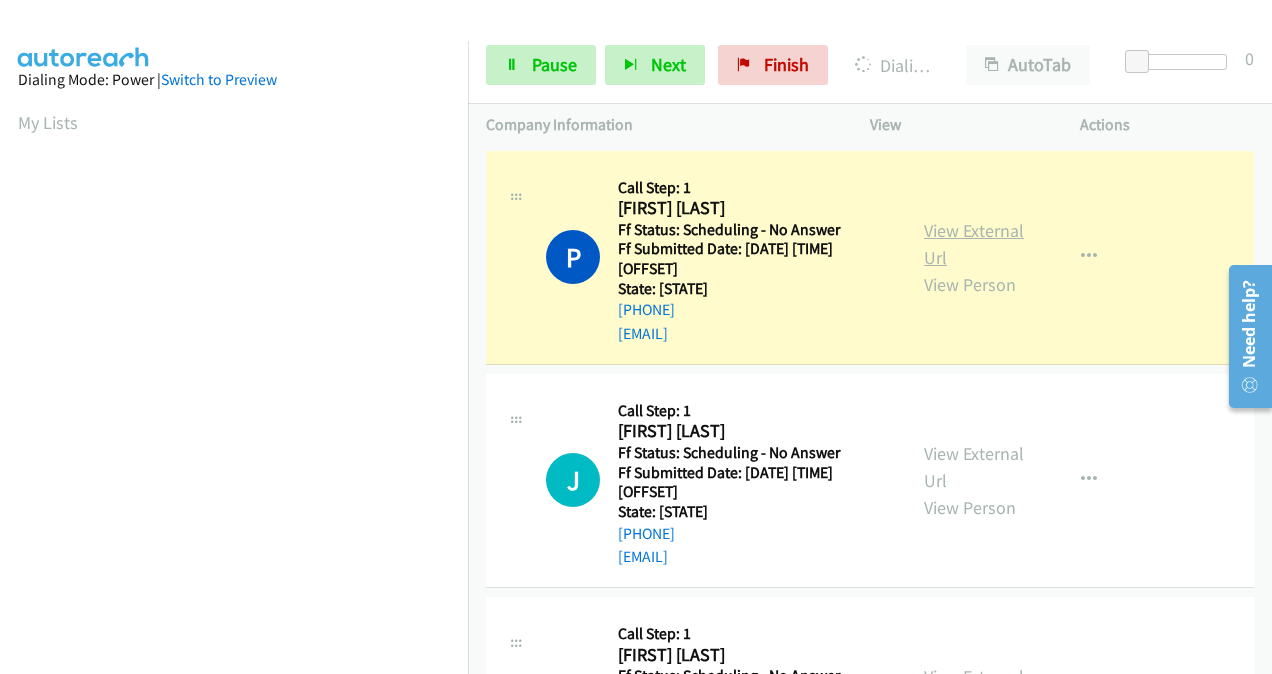 click on "View External Url" at bounding box center (974, 244) 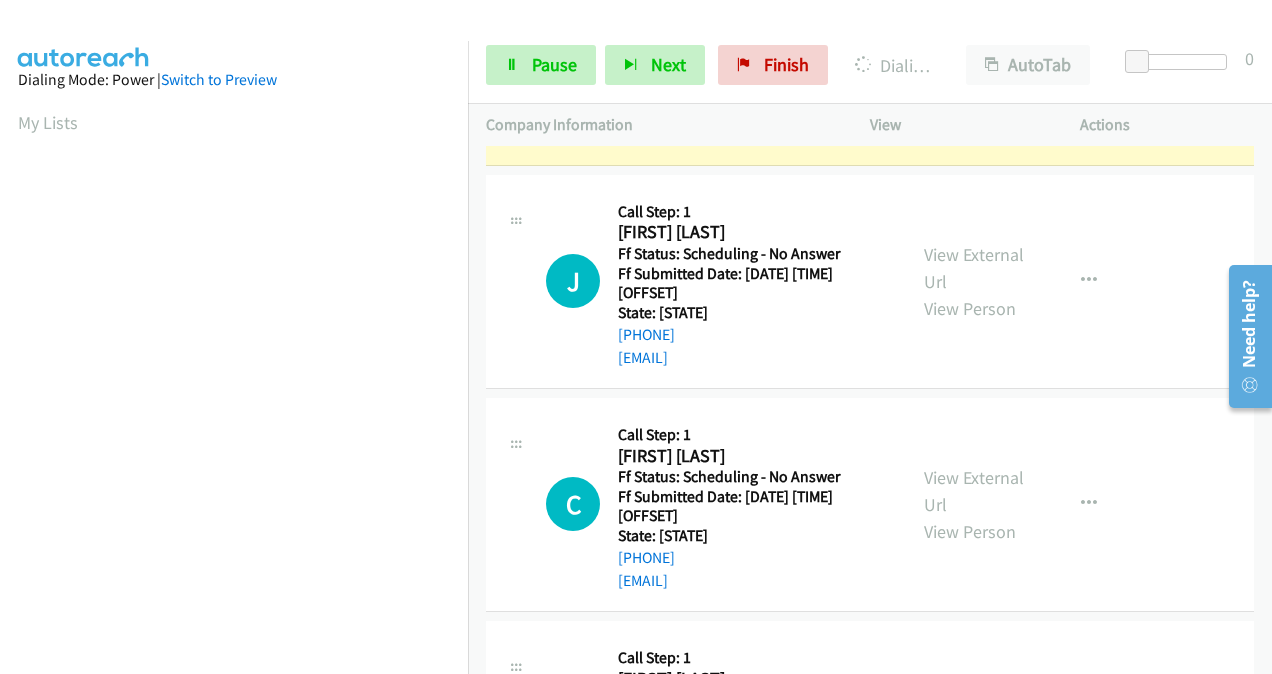 scroll, scrollTop: 200, scrollLeft: 0, axis: vertical 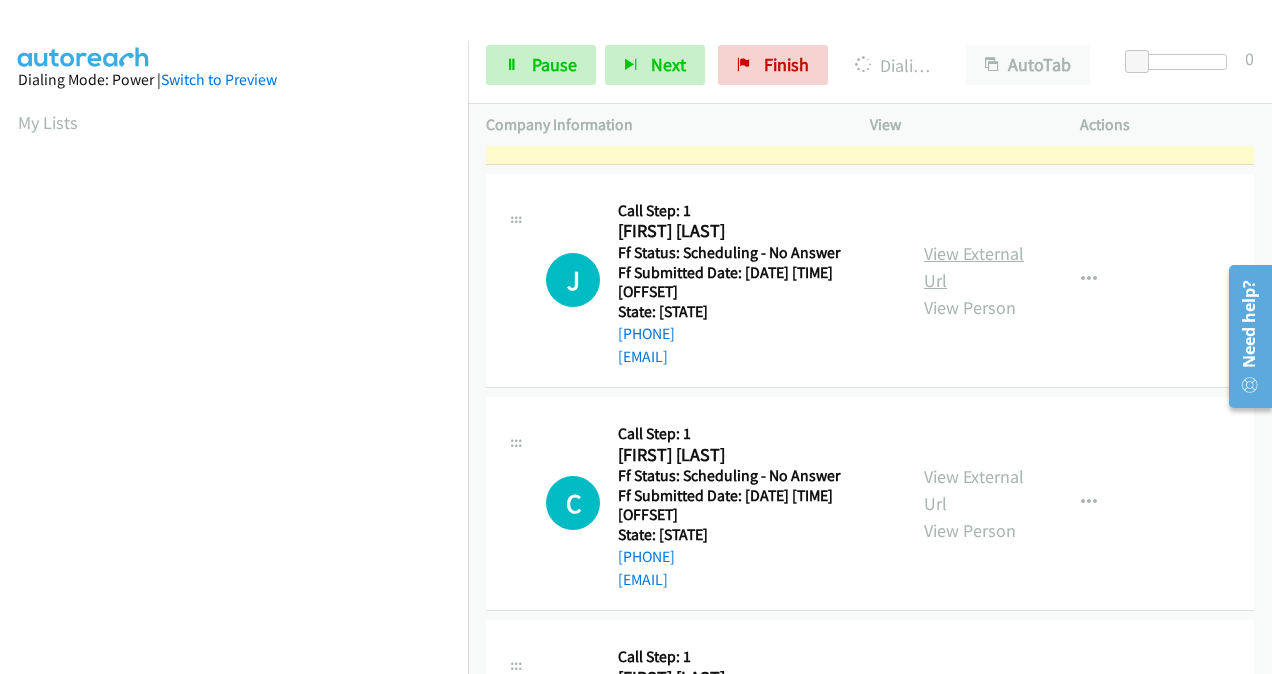 click on "View External Url" at bounding box center [974, 267] 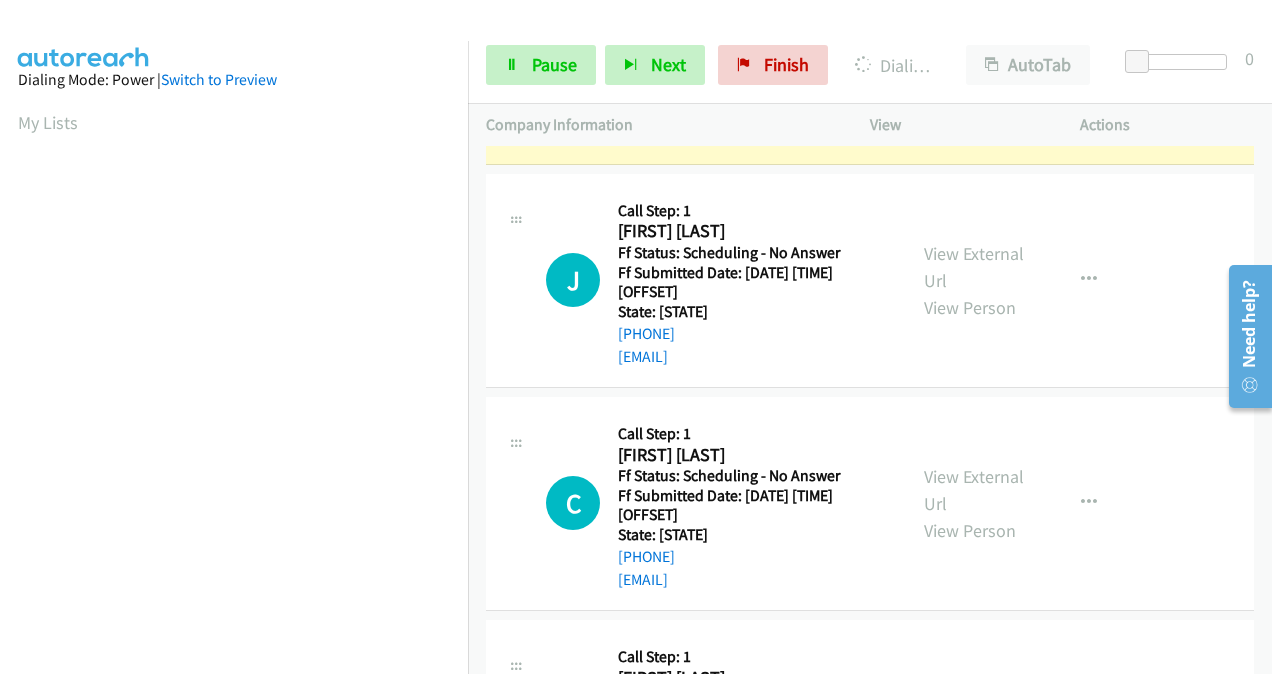 scroll, scrollTop: 448, scrollLeft: 0, axis: vertical 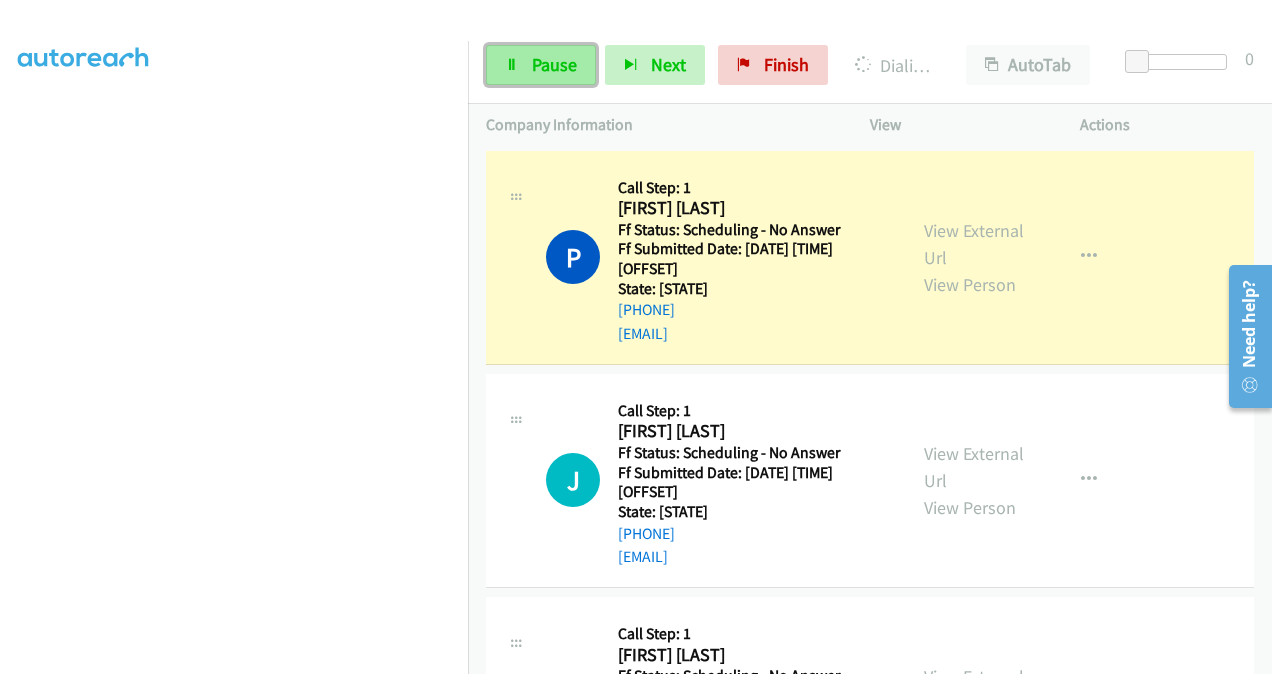 click on "Pause" at bounding box center [554, 64] 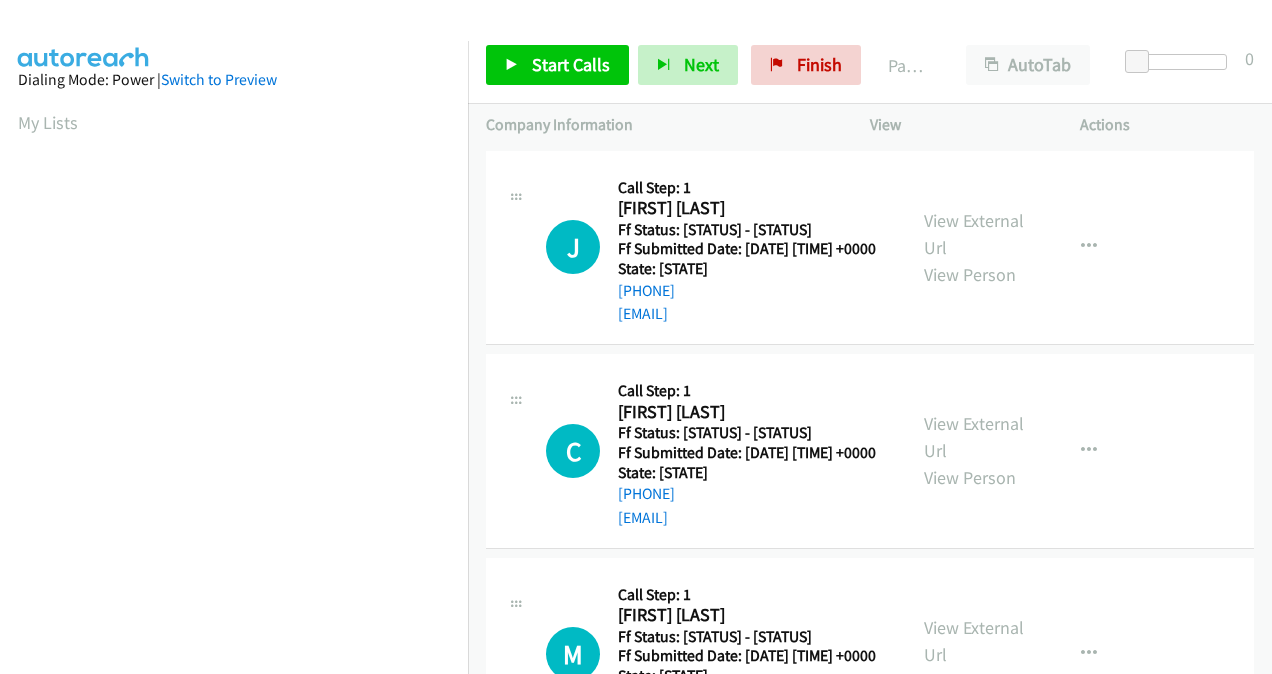 scroll, scrollTop: 0, scrollLeft: 0, axis: both 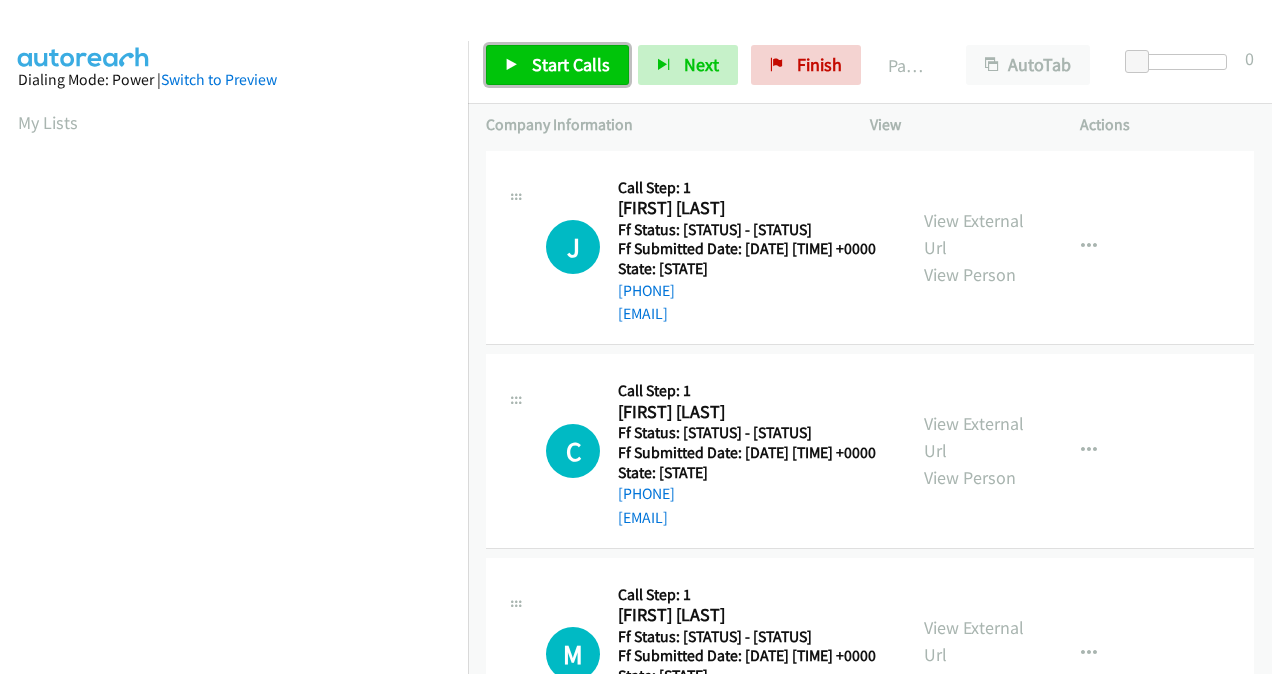 click on "Start Calls" at bounding box center [571, 64] 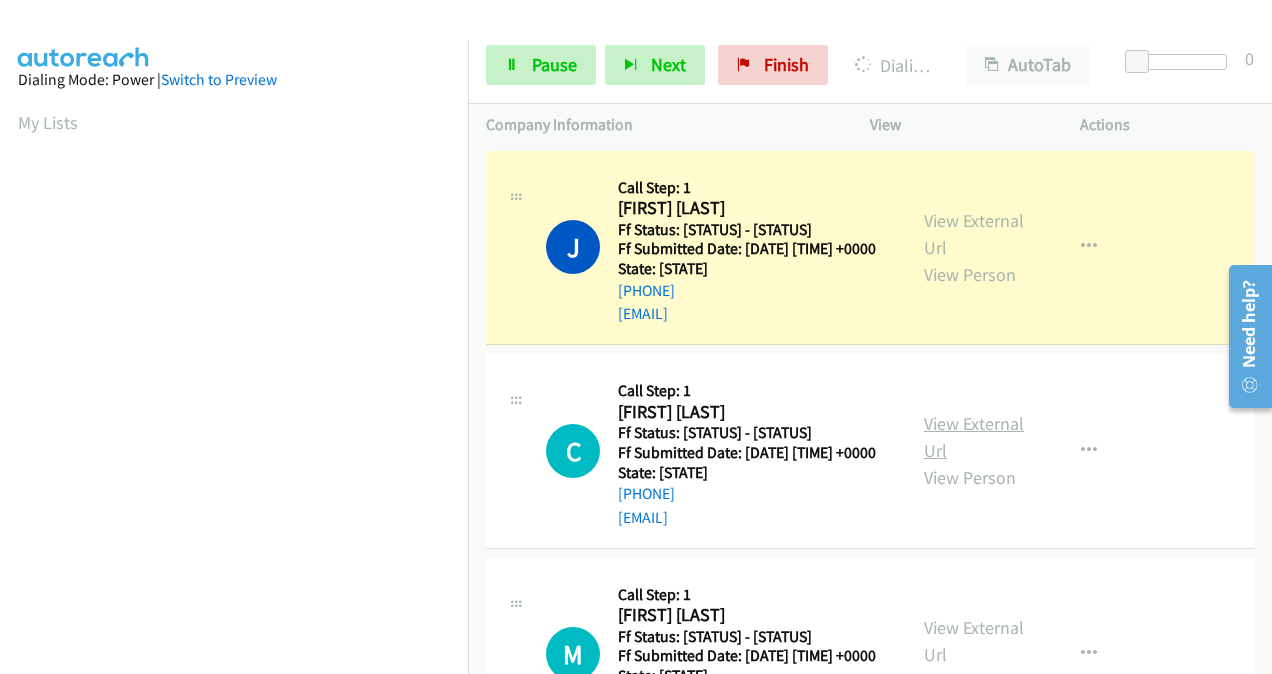 click on "View External Url" at bounding box center [974, 437] 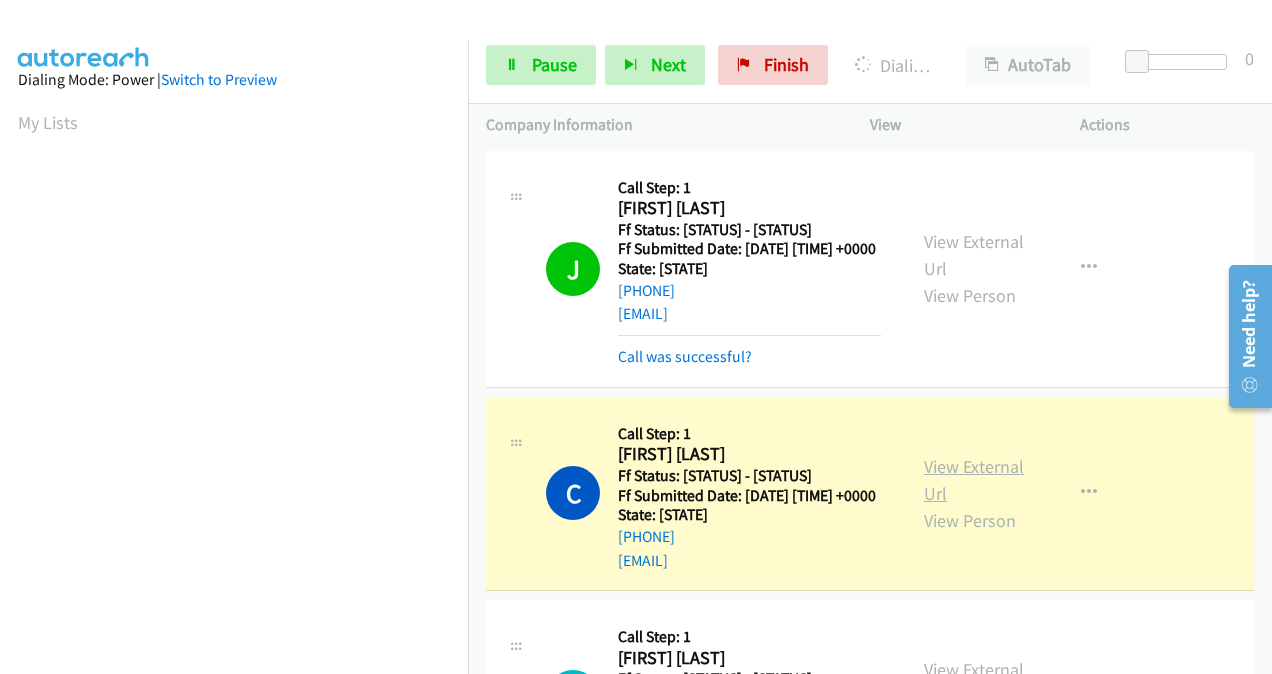 scroll, scrollTop: 448, scrollLeft: 0, axis: vertical 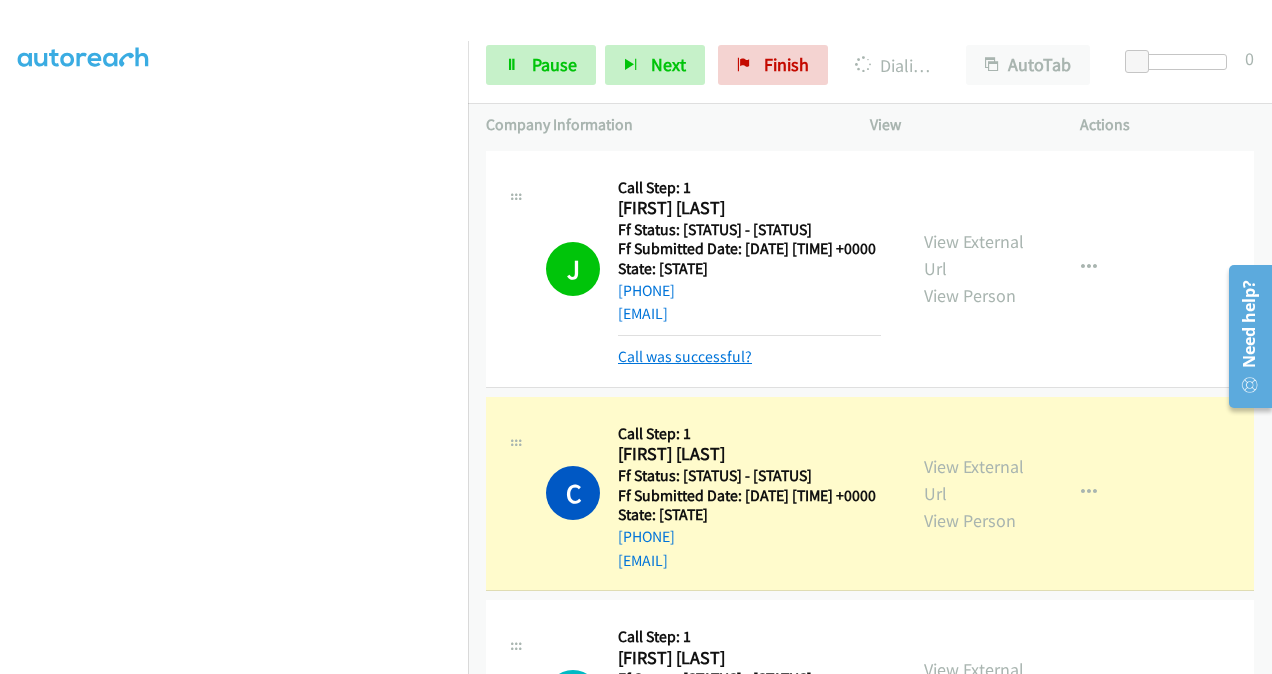 click on "Call was successful?" at bounding box center (685, 356) 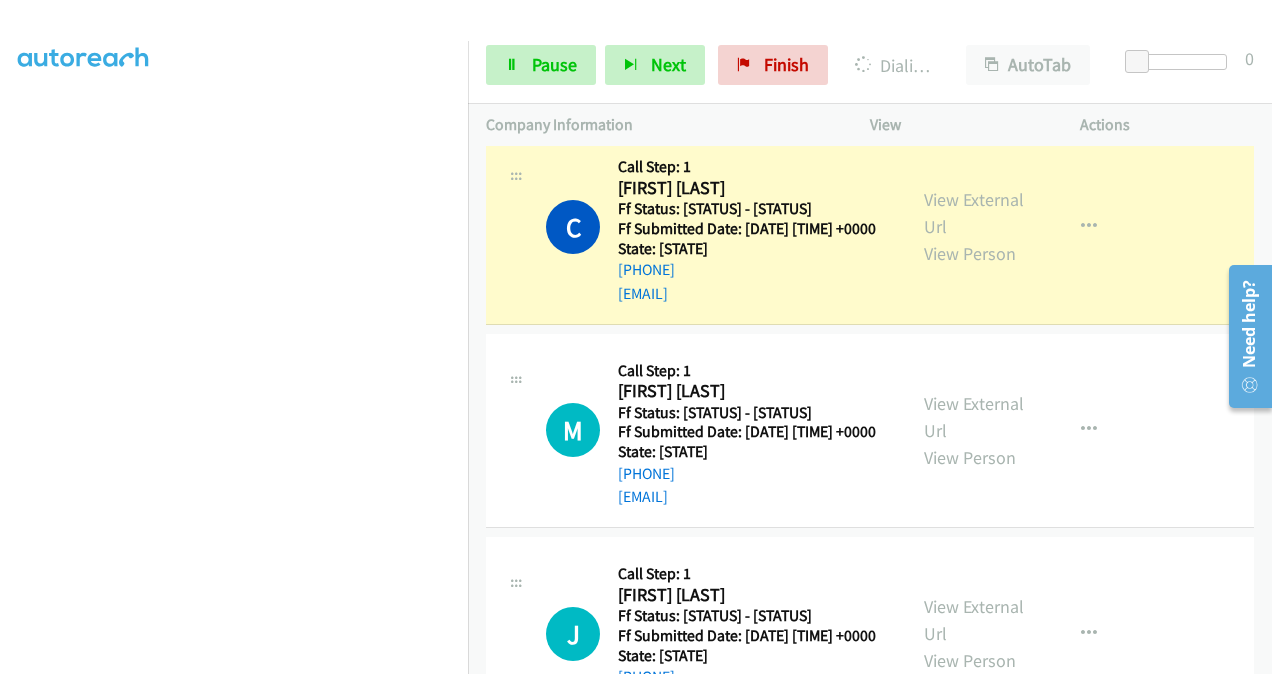 scroll, scrollTop: 300, scrollLeft: 0, axis: vertical 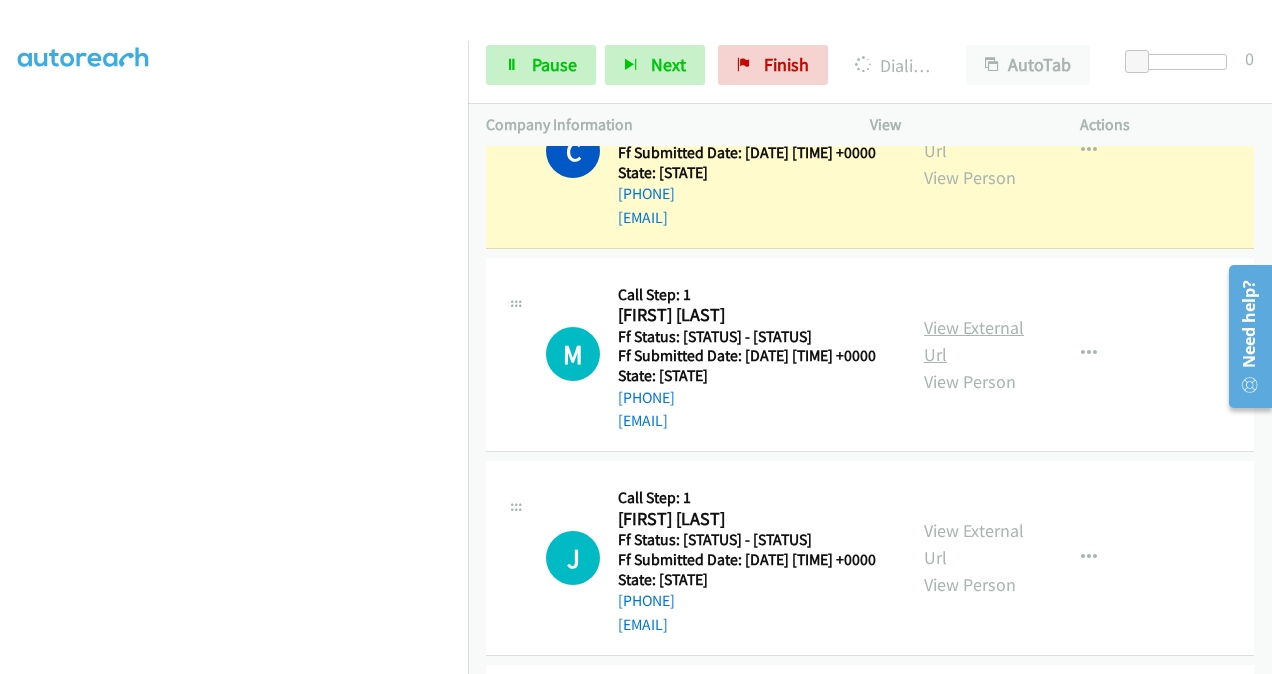 click on "View External Url" at bounding box center [974, 341] 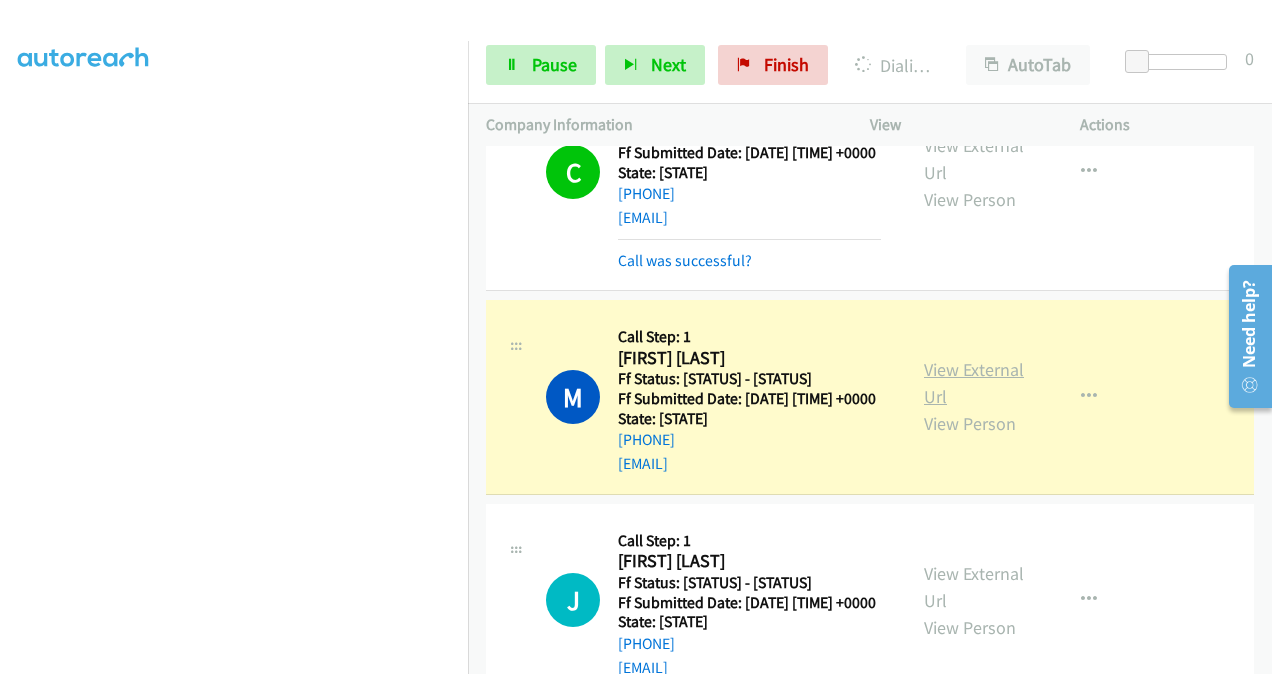 scroll, scrollTop: 321, scrollLeft: 0, axis: vertical 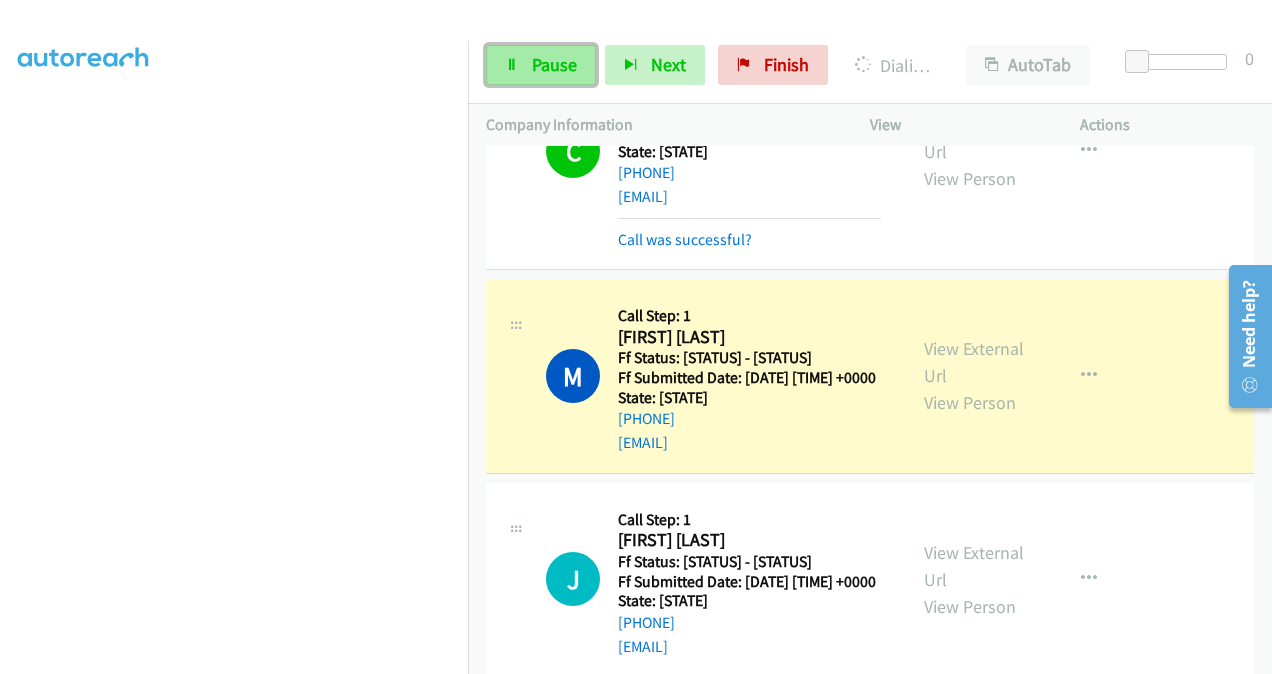 click on "Pause" at bounding box center (554, 64) 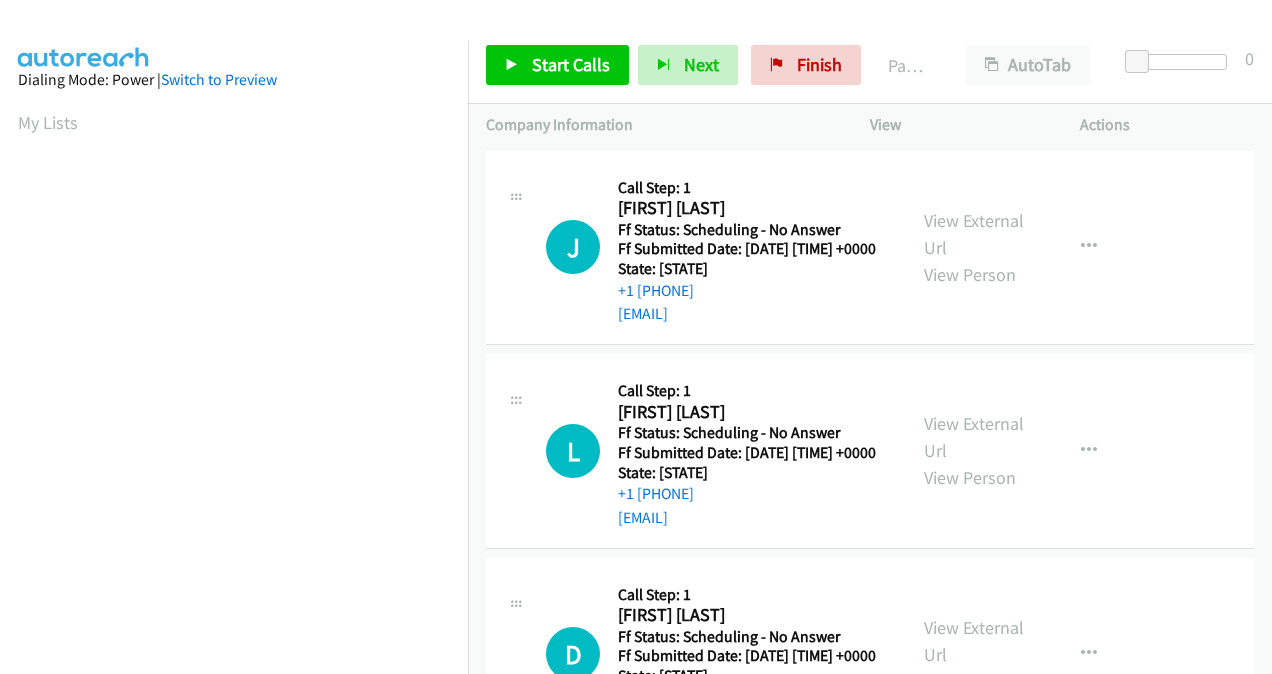 scroll, scrollTop: 0, scrollLeft: 0, axis: both 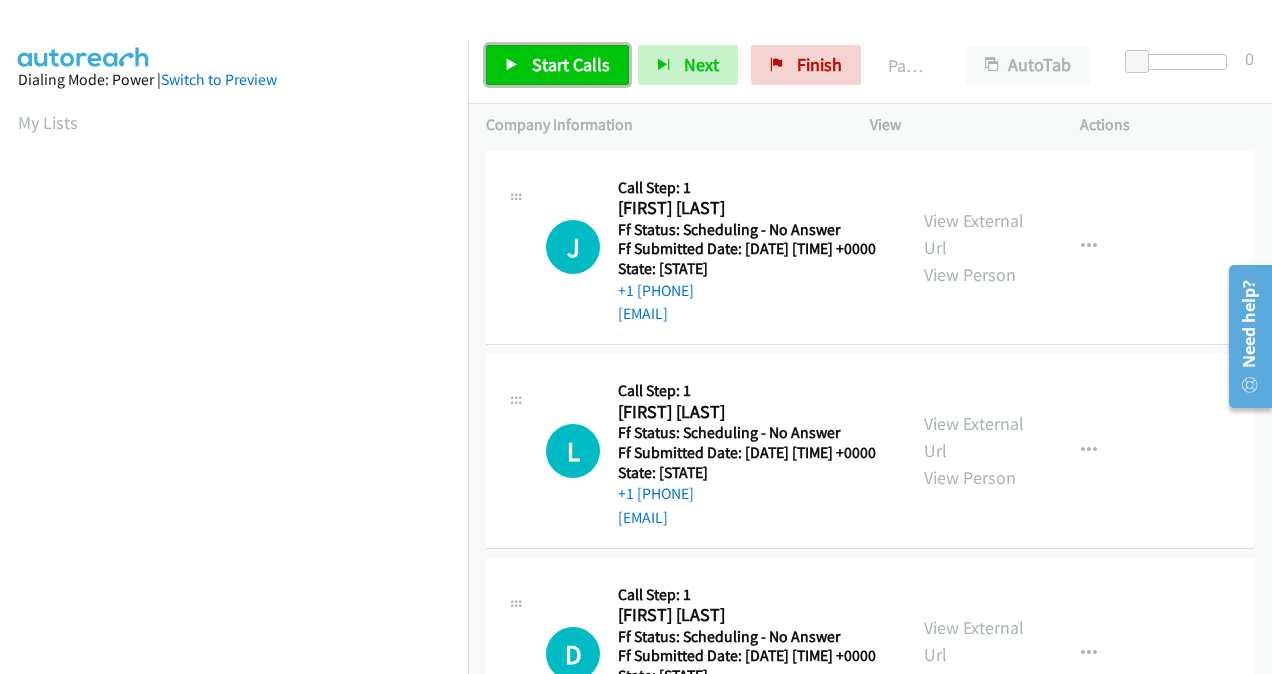 click on "Start Calls" at bounding box center [571, 64] 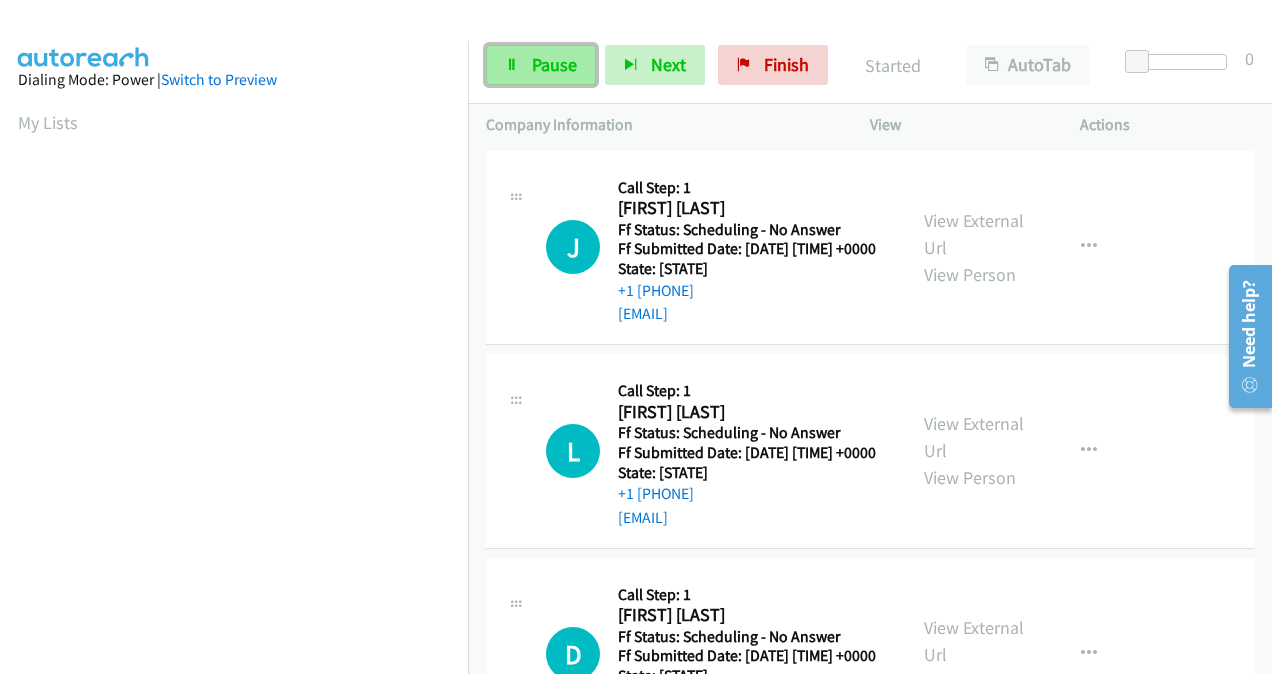 click on "Pause" at bounding box center (554, 64) 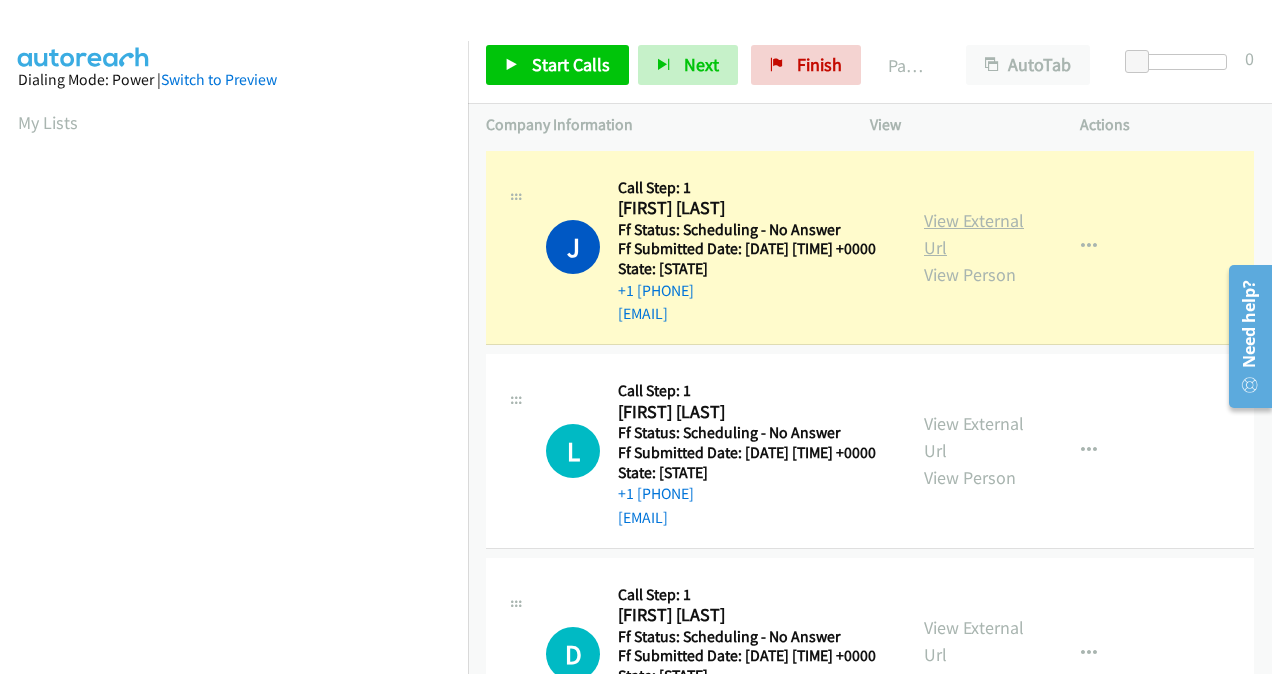 click on "View External Url" at bounding box center [974, 234] 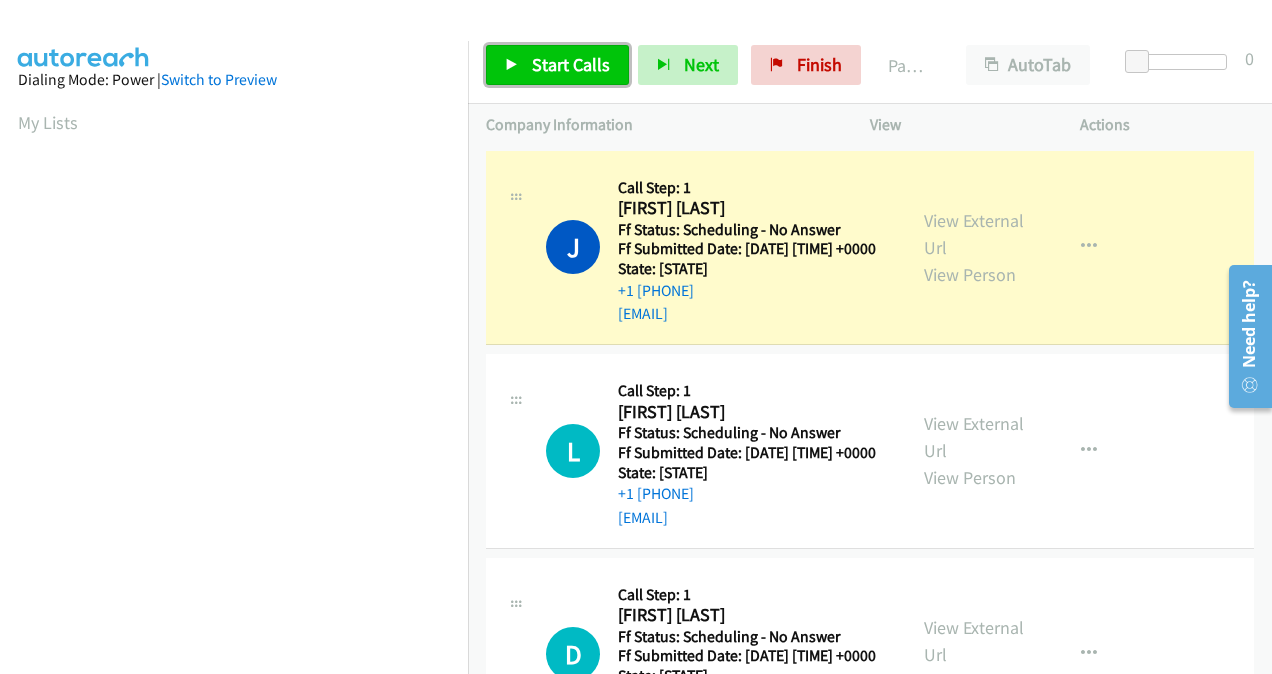 click on "Start Calls" at bounding box center (571, 64) 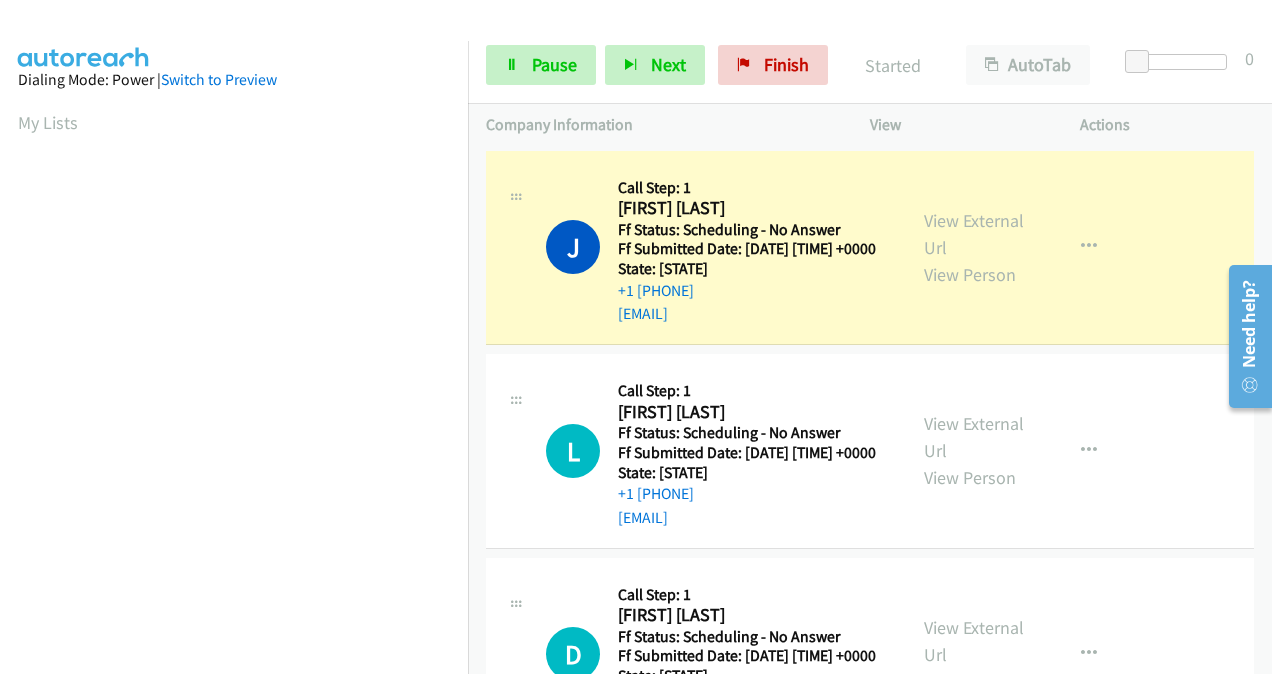 scroll, scrollTop: 200, scrollLeft: 0, axis: vertical 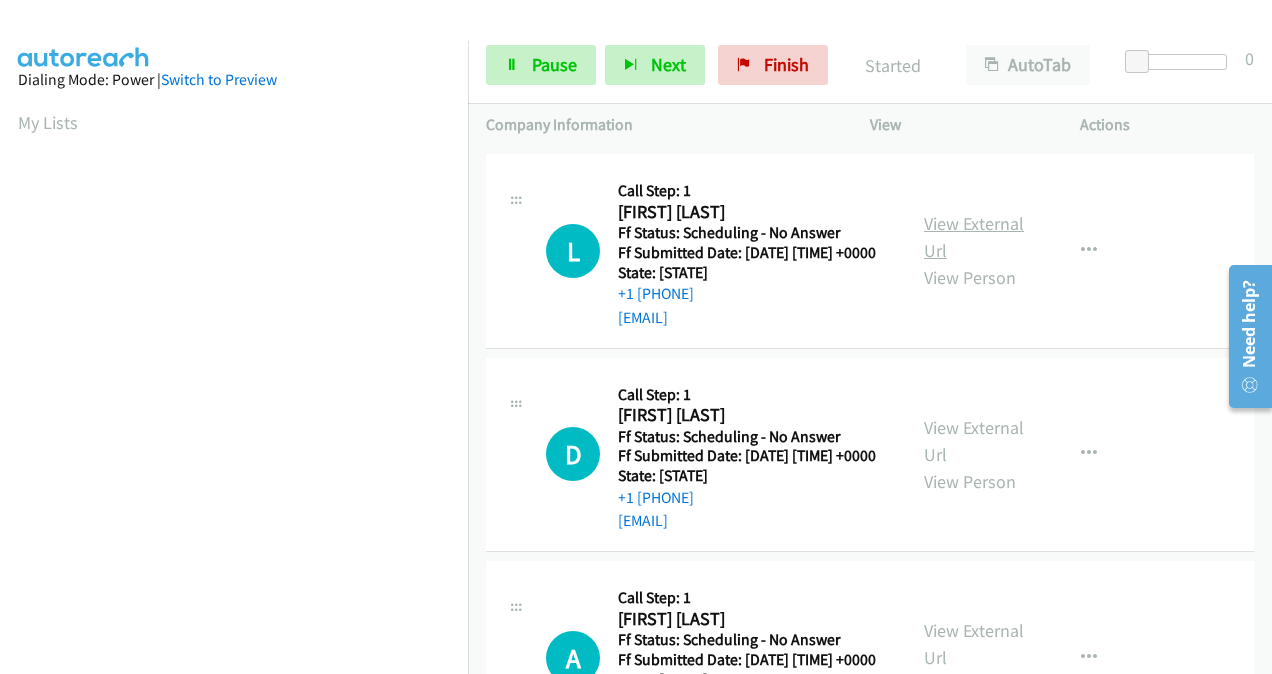 click on "View External Url" at bounding box center (974, 237) 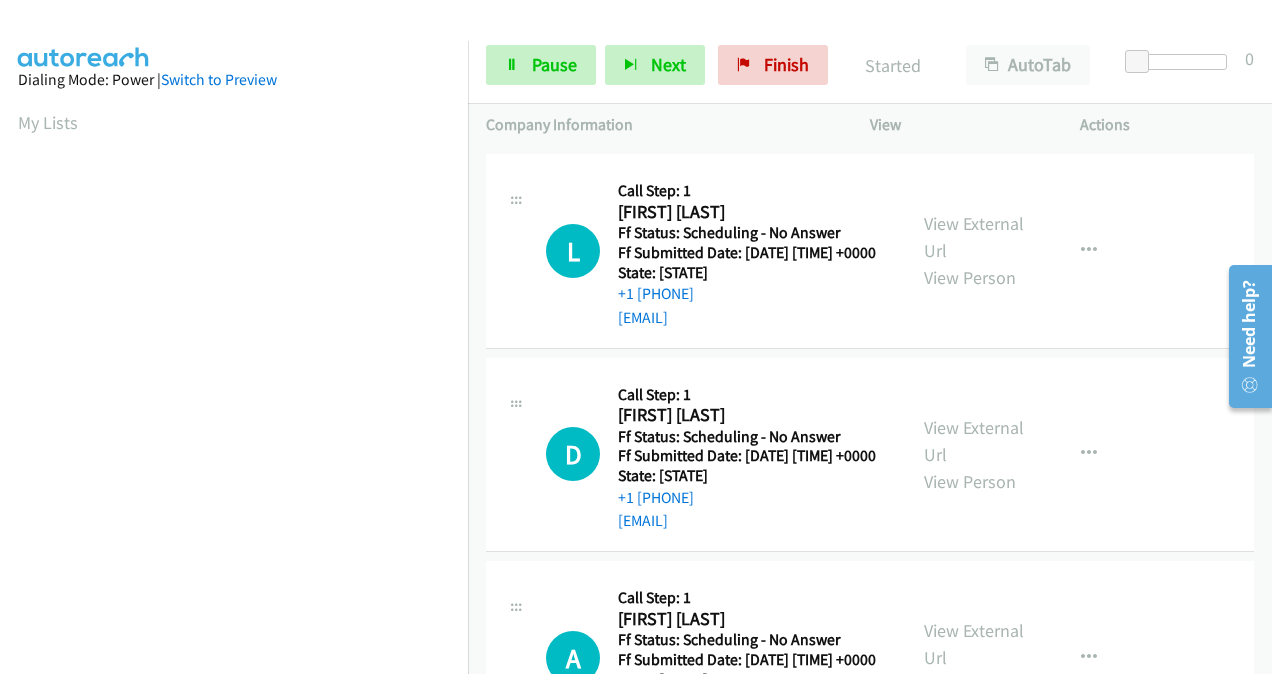 scroll, scrollTop: 448, scrollLeft: 0, axis: vertical 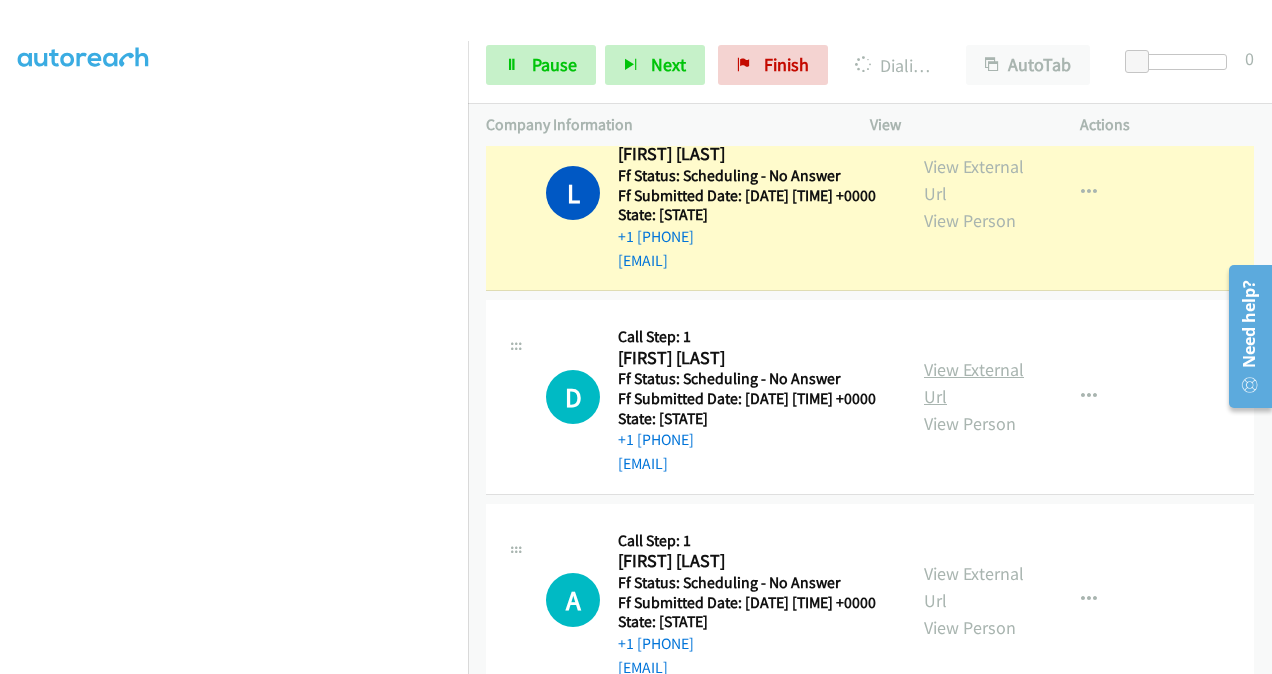 click on "View External Url" at bounding box center [974, 383] 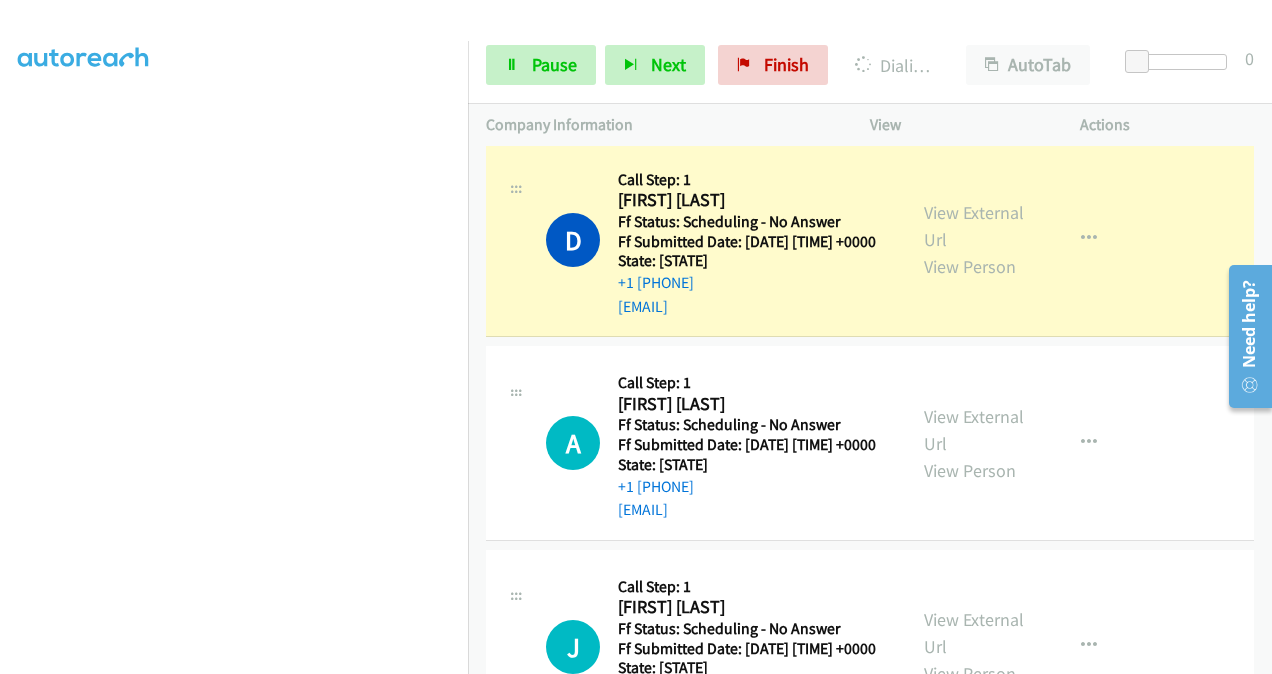 scroll, scrollTop: 600, scrollLeft: 0, axis: vertical 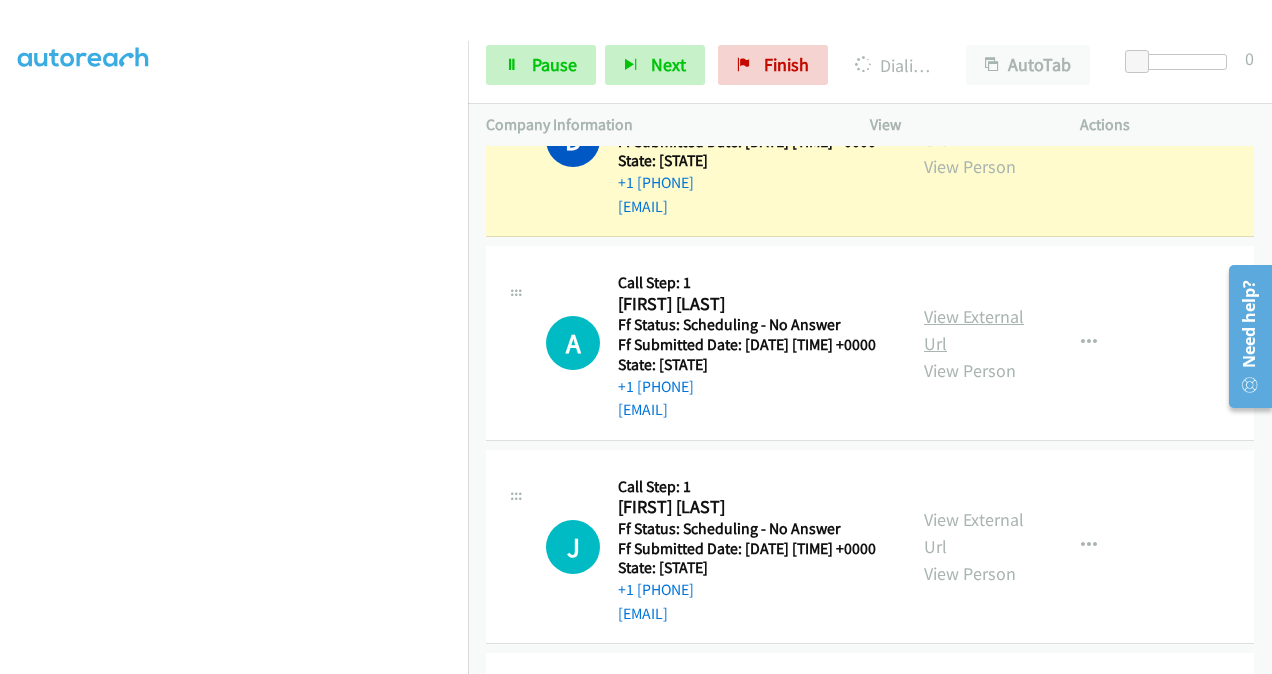 click on "View External Url" at bounding box center [974, 330] 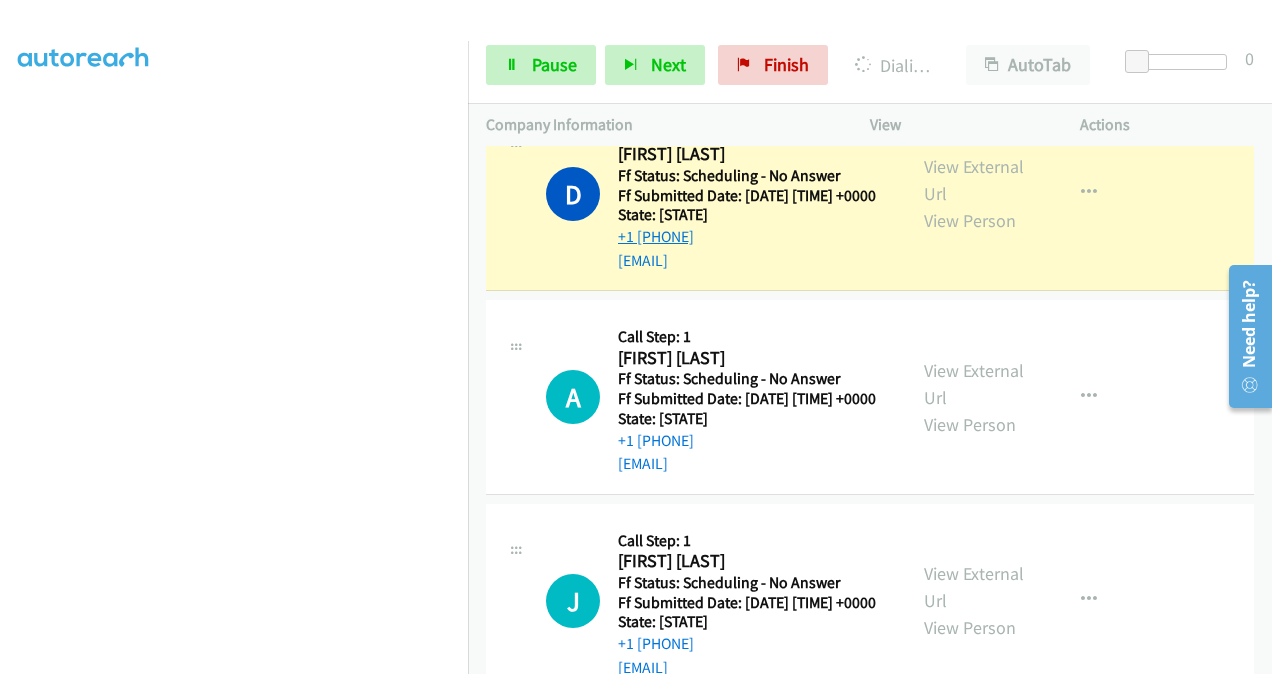 scroll, scrollTop: 500, scrollLeft: 0, axis: vertical 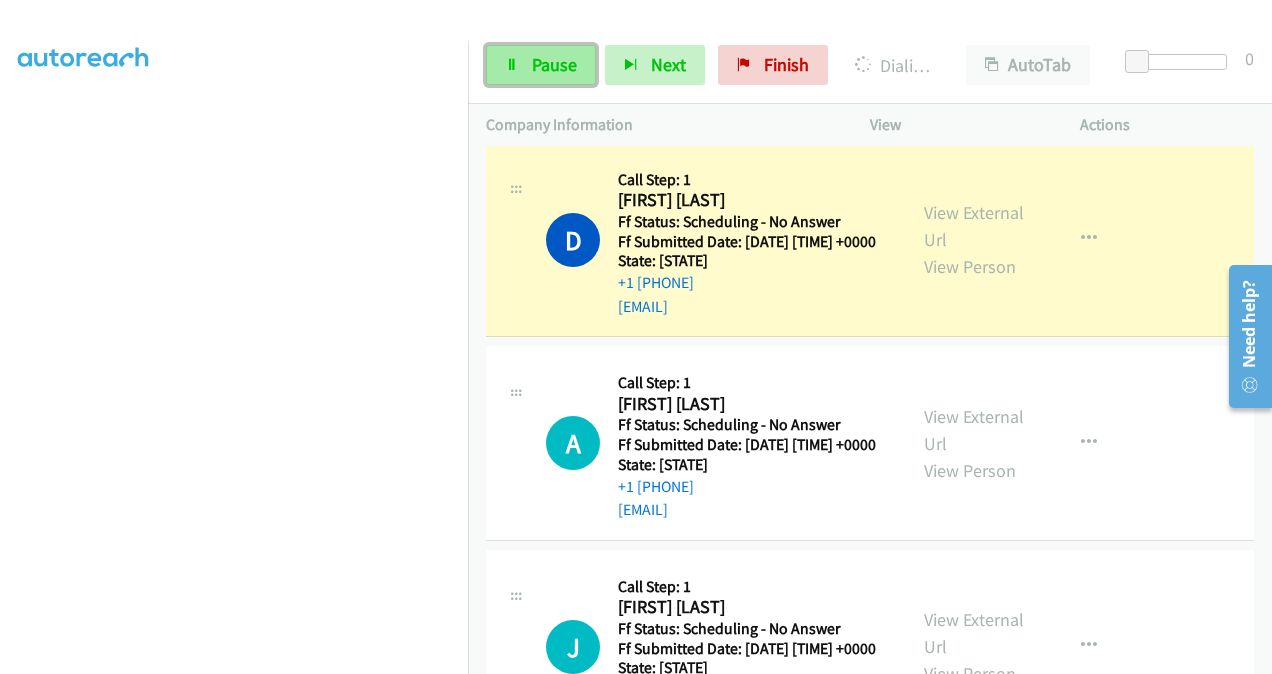 click on "Pause" at bounding box center [554, 64] 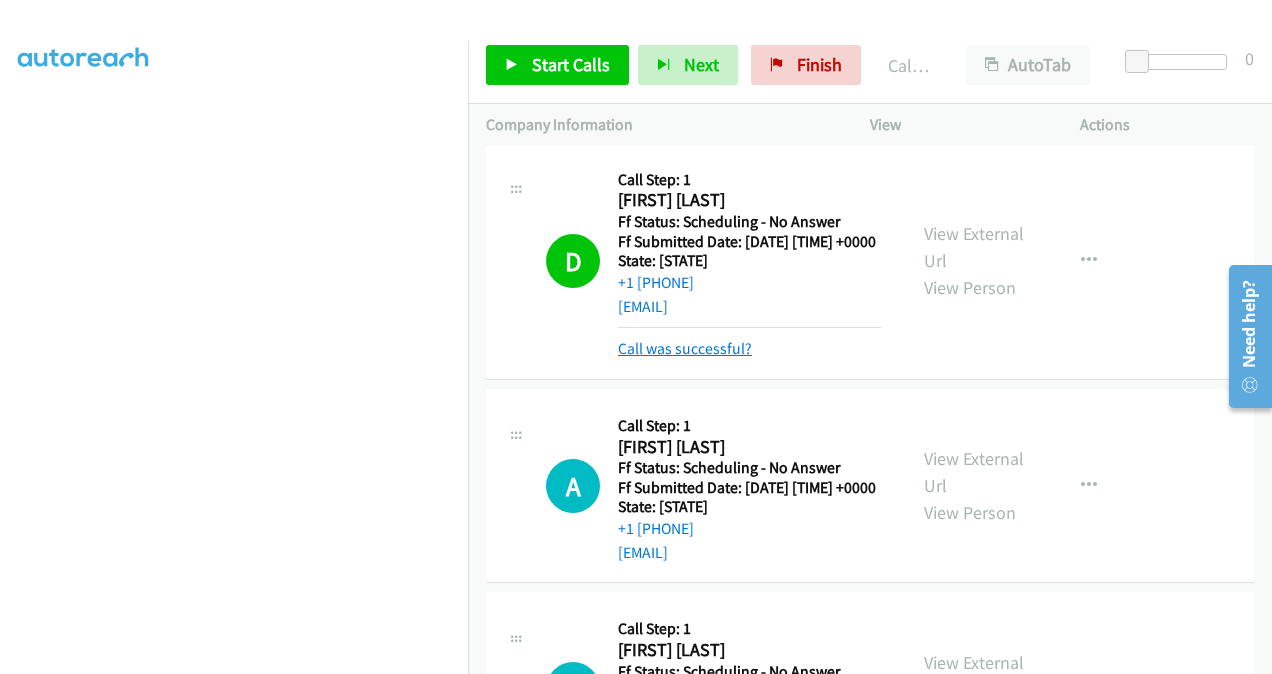 click on "Call was successful?" at bounding box center (685, 348) 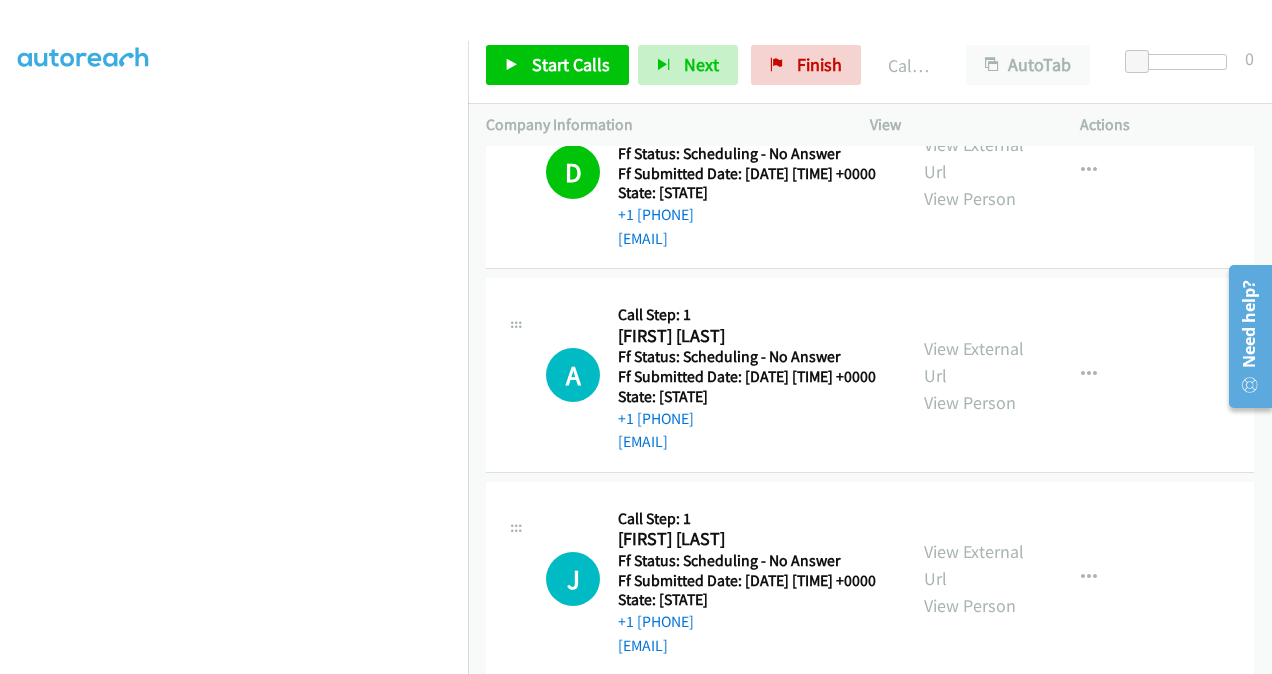 scroll, scrollTop: 600, scrollLeft: 0, axis: vertical 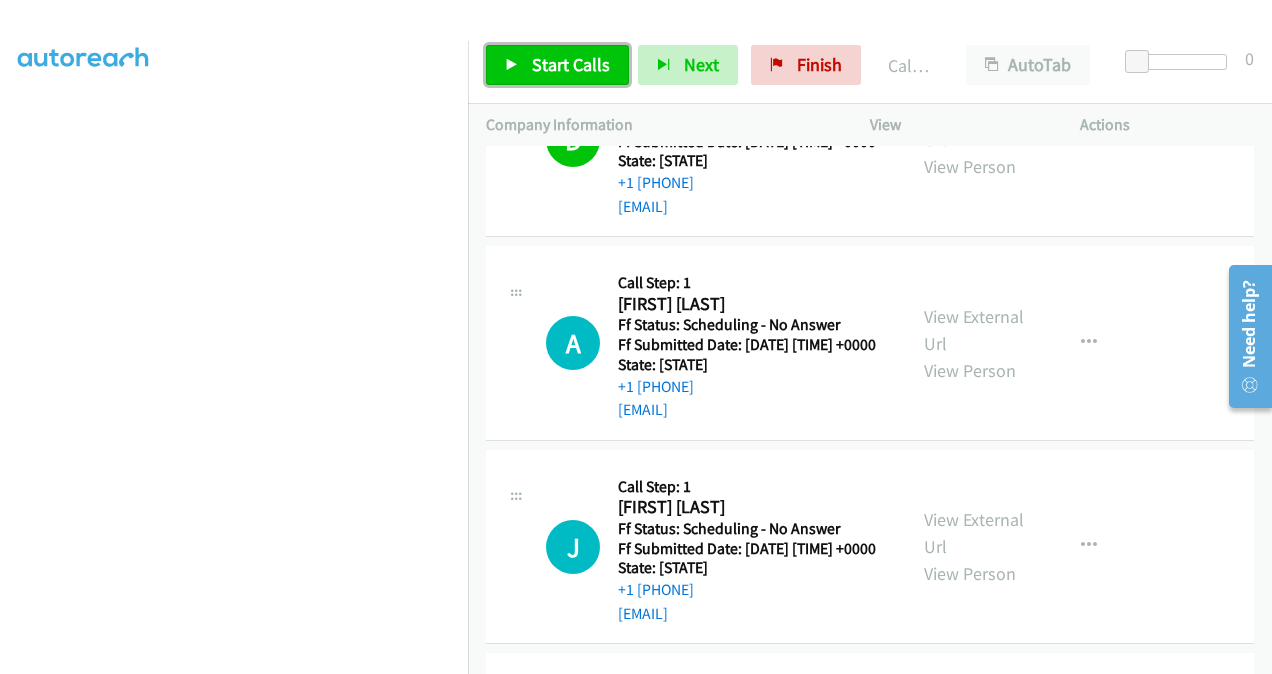 click on "Start Calls" at bounding box center [571, 64] 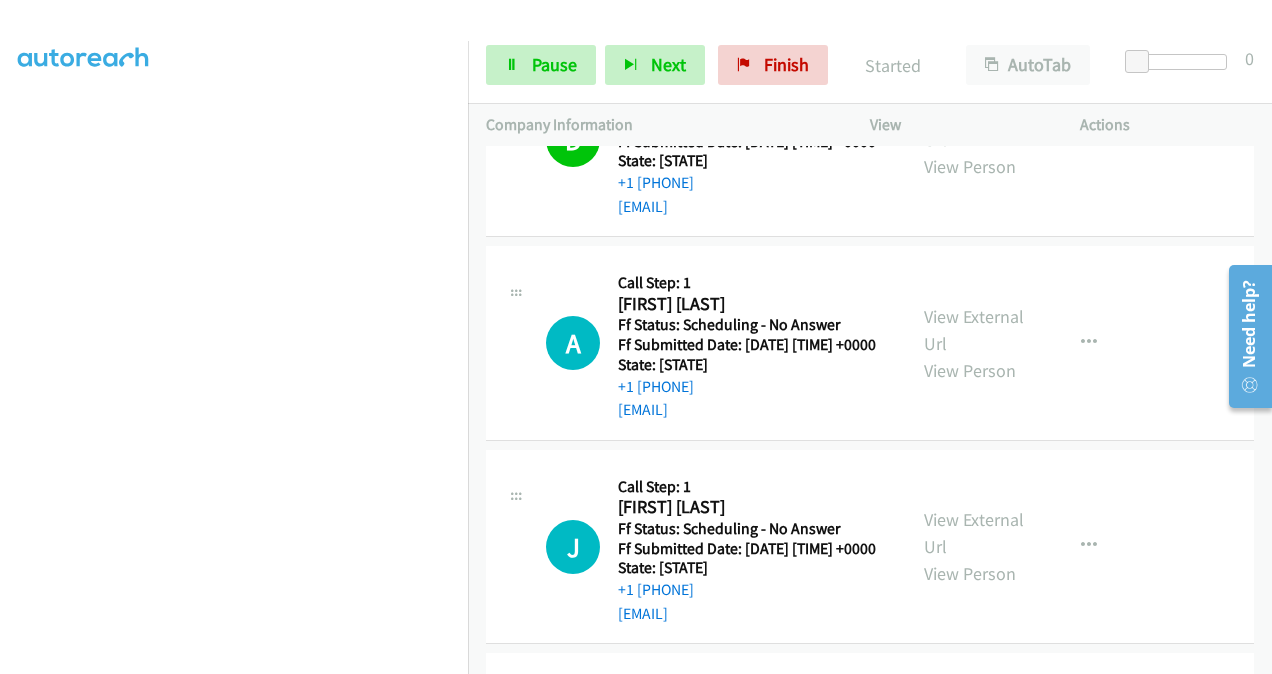 scroll, scrollTop: 700, scrollLeft: 0, axis: vertical 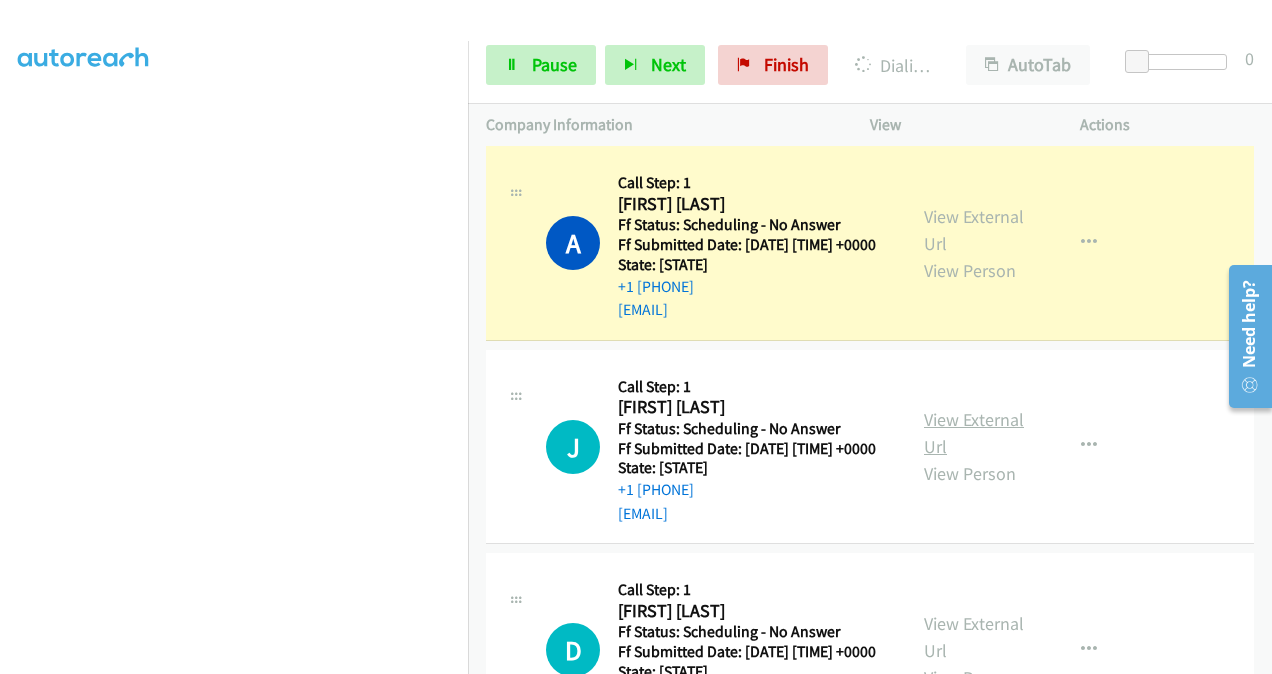 click on "View External Url" at bounding box center [974, 433] 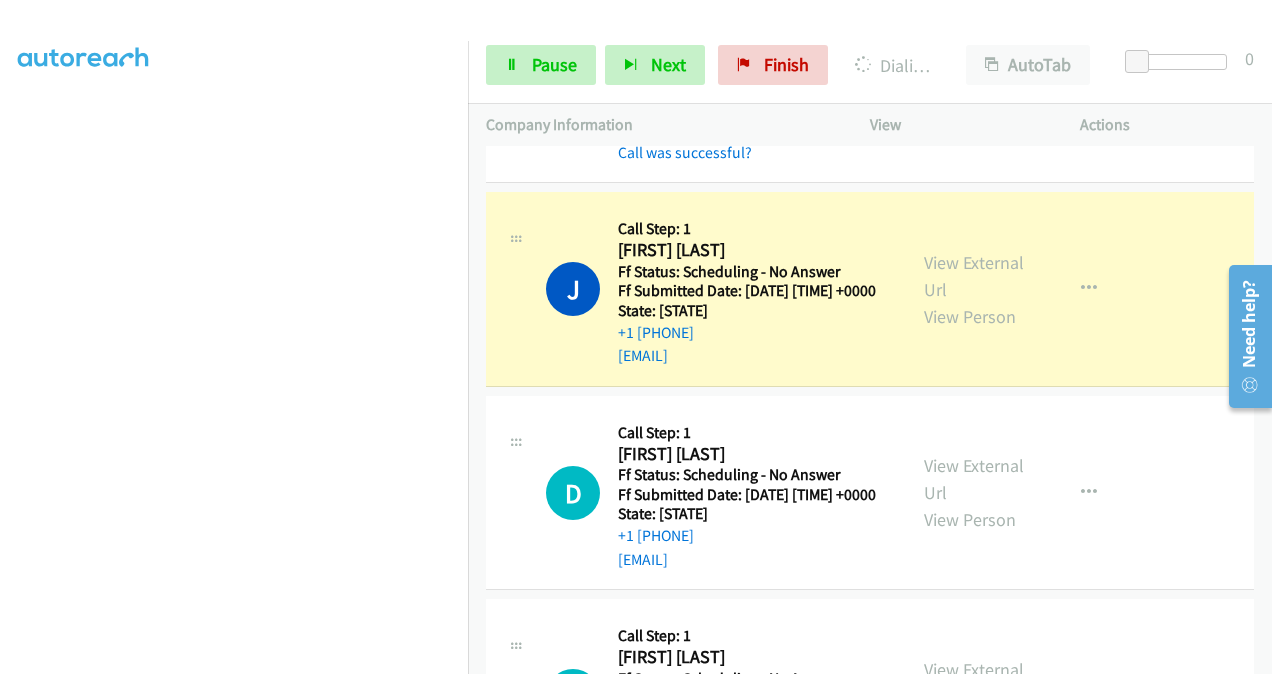scroll, scrollTop: 1100, scrollLeft: 0, axis: vertical 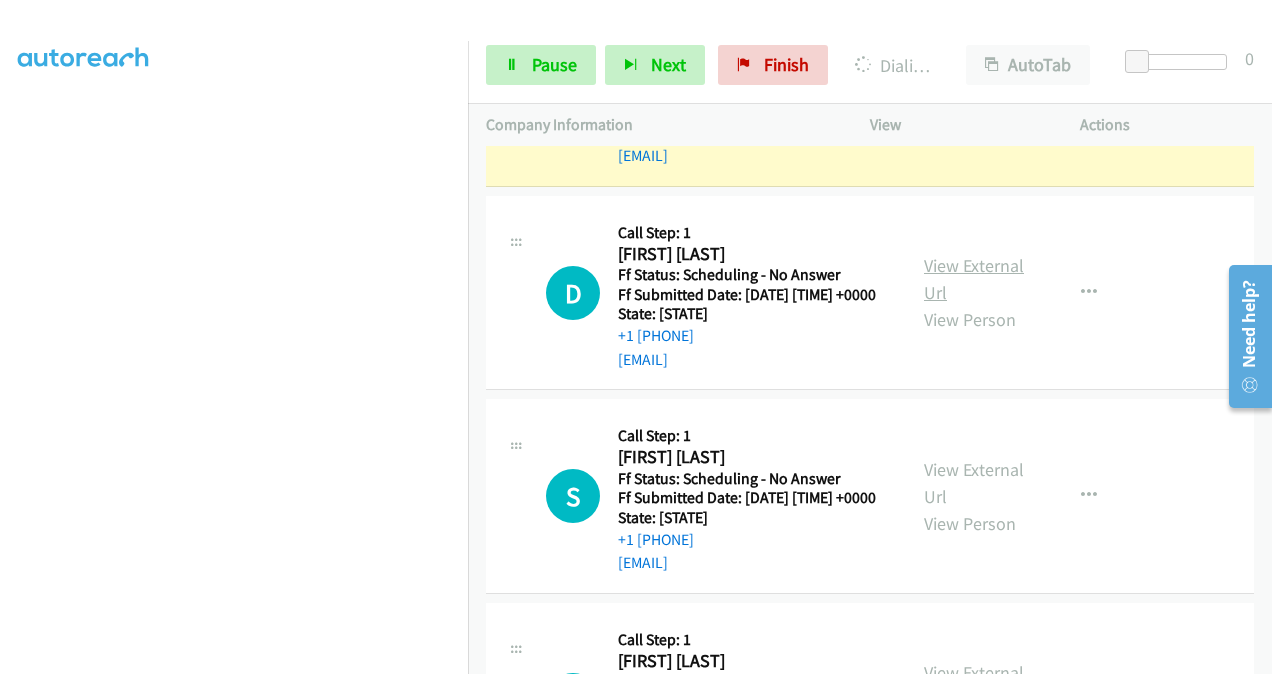 click on "View External Url" at bounding box center (974, 279) 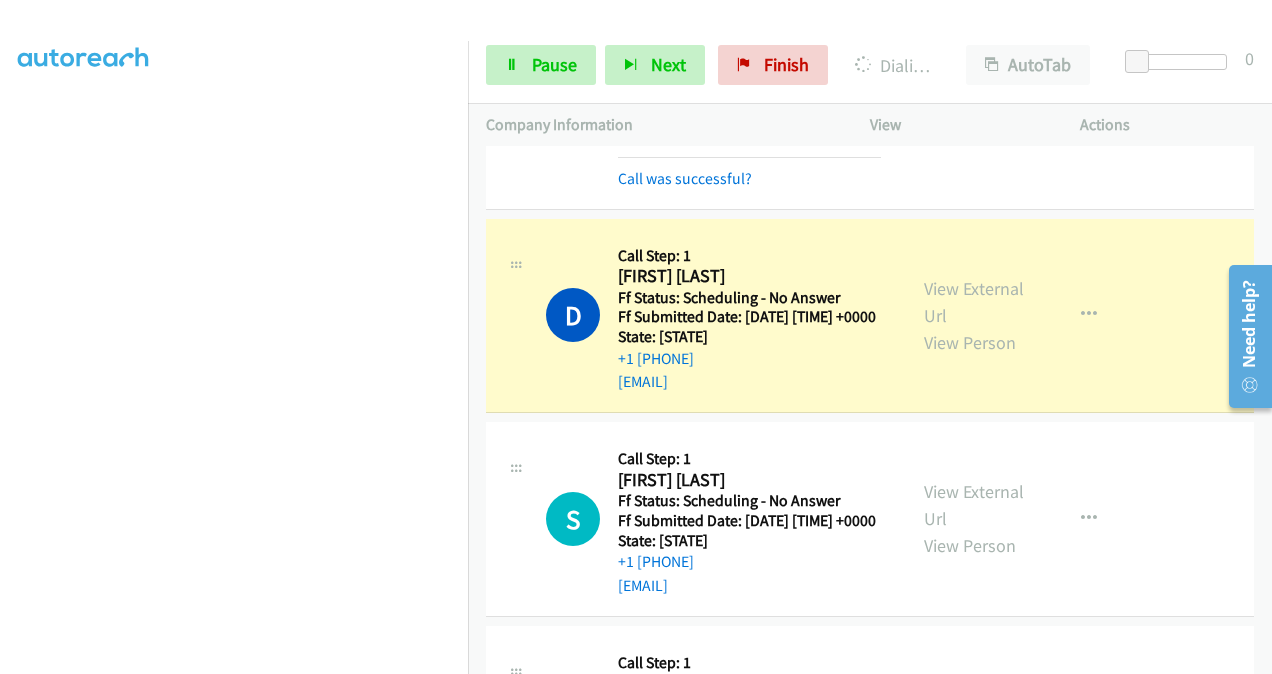 scroll, scrollTop: 1320, scrollLeft: 0, axis: vertical 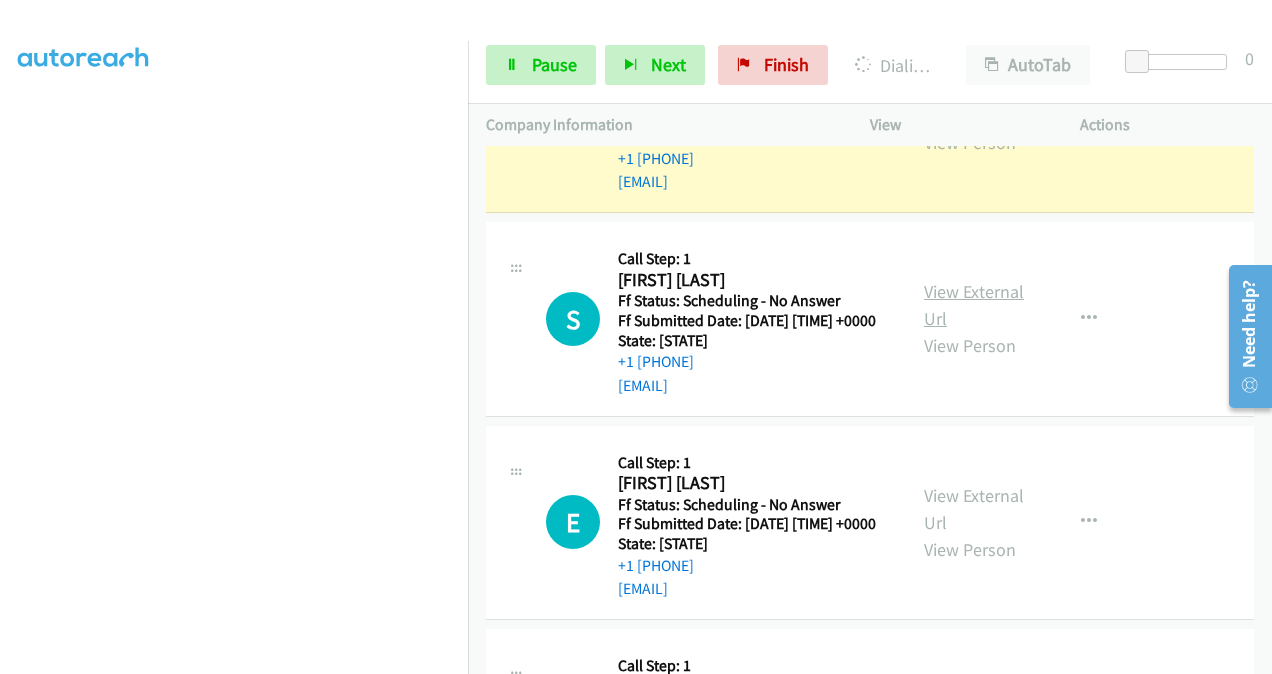 click on "View External Url" at bounding box center [974, 305] 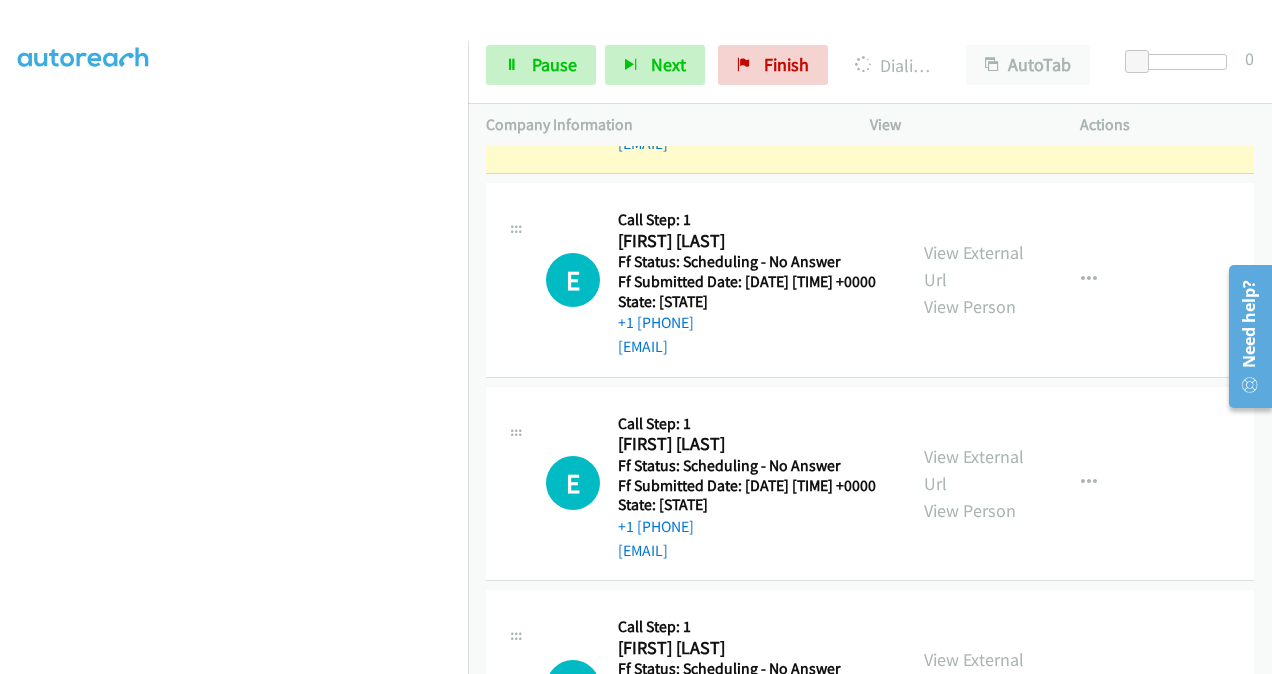 scroll, scrollTop: 1720, scrollLeft: 0, axis: vertical 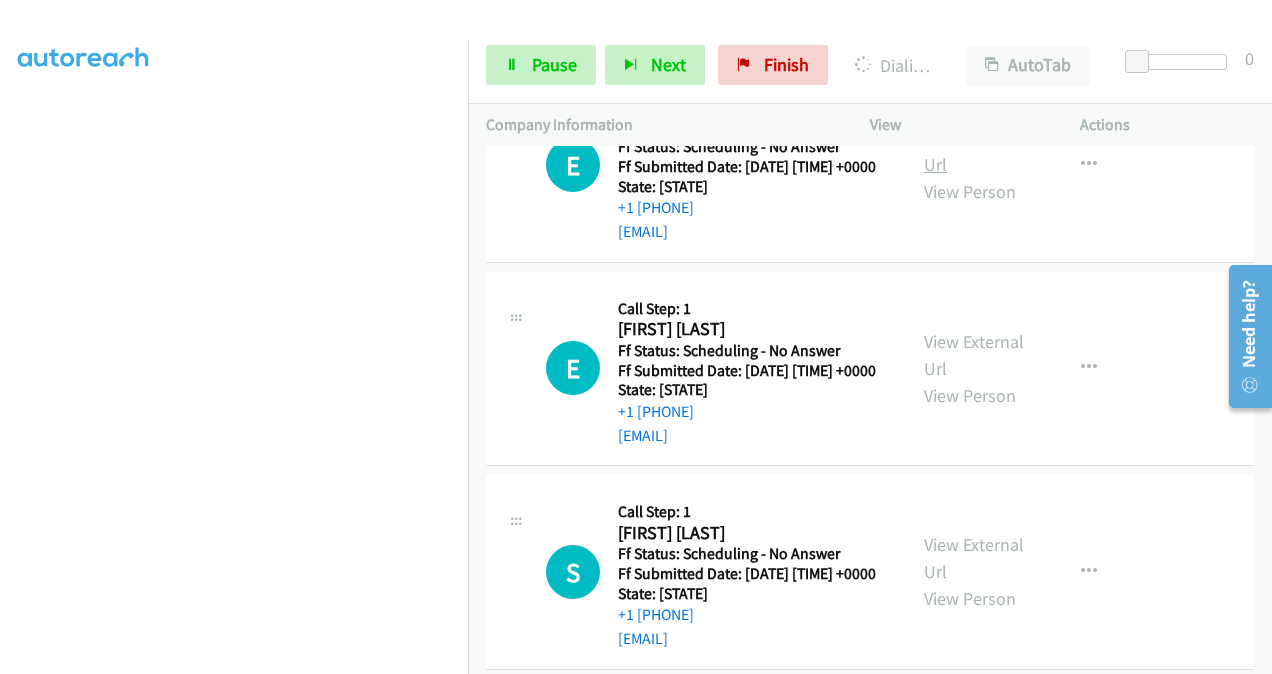 click on "View External Url" at bounding box center [974, 151] 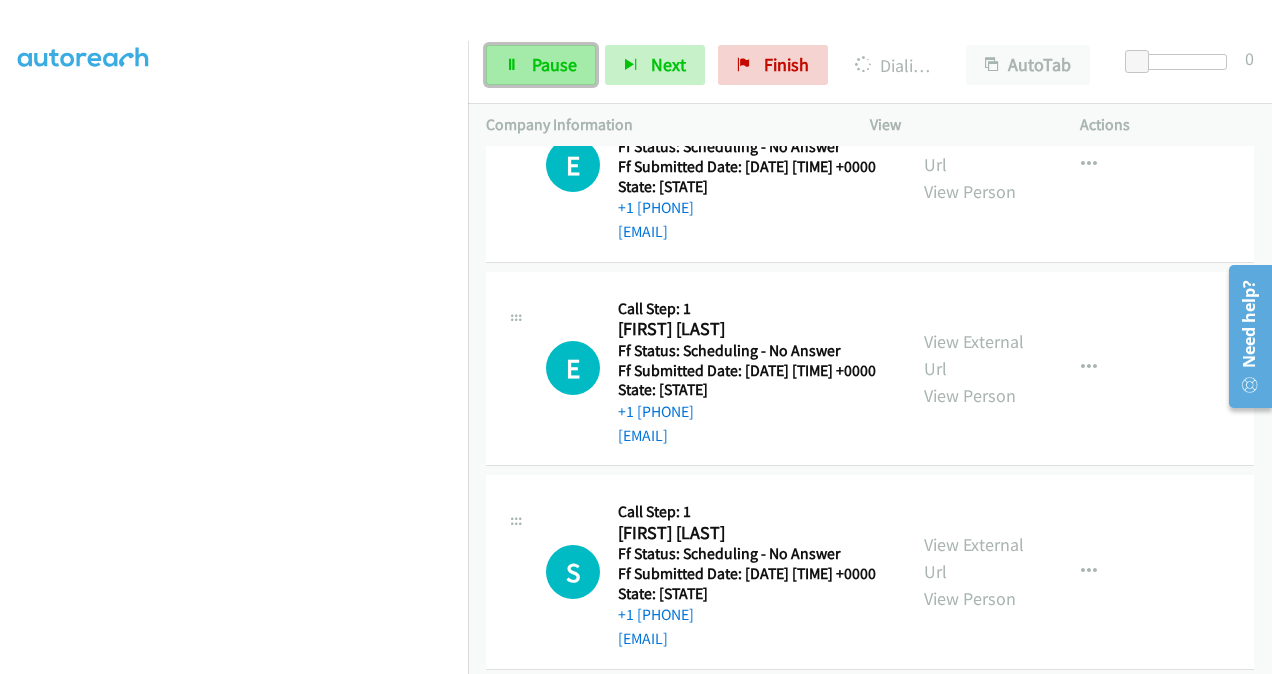 click on "Pause" at bounding box center (554, 64) 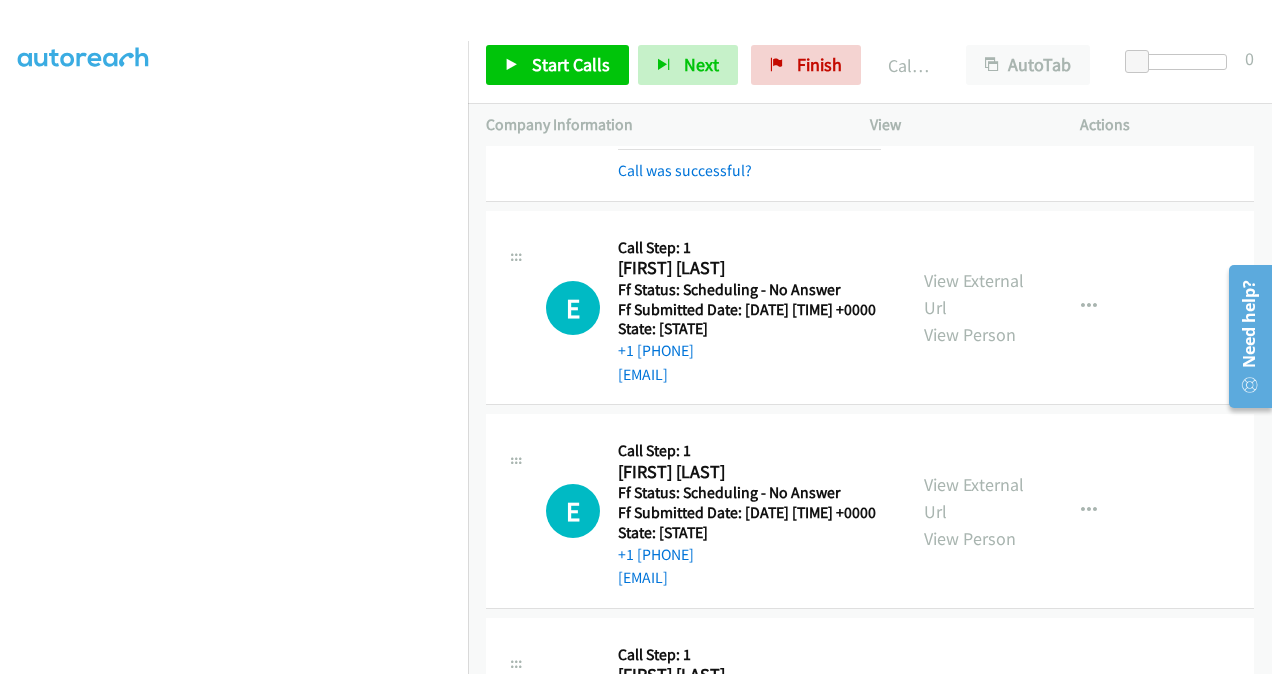 scroll, scrollTop: 1520, scrollLeft: 0, axis: vertical 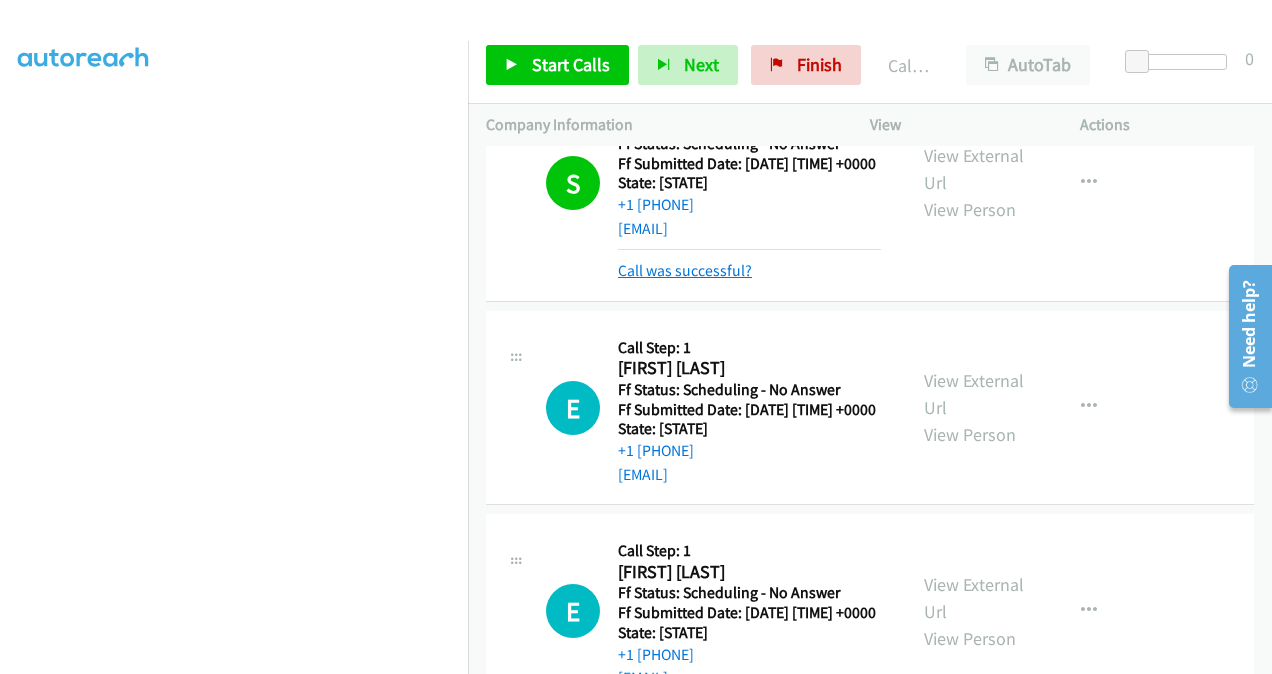 click on "Call was successful?" at bounding box center [685, 270] 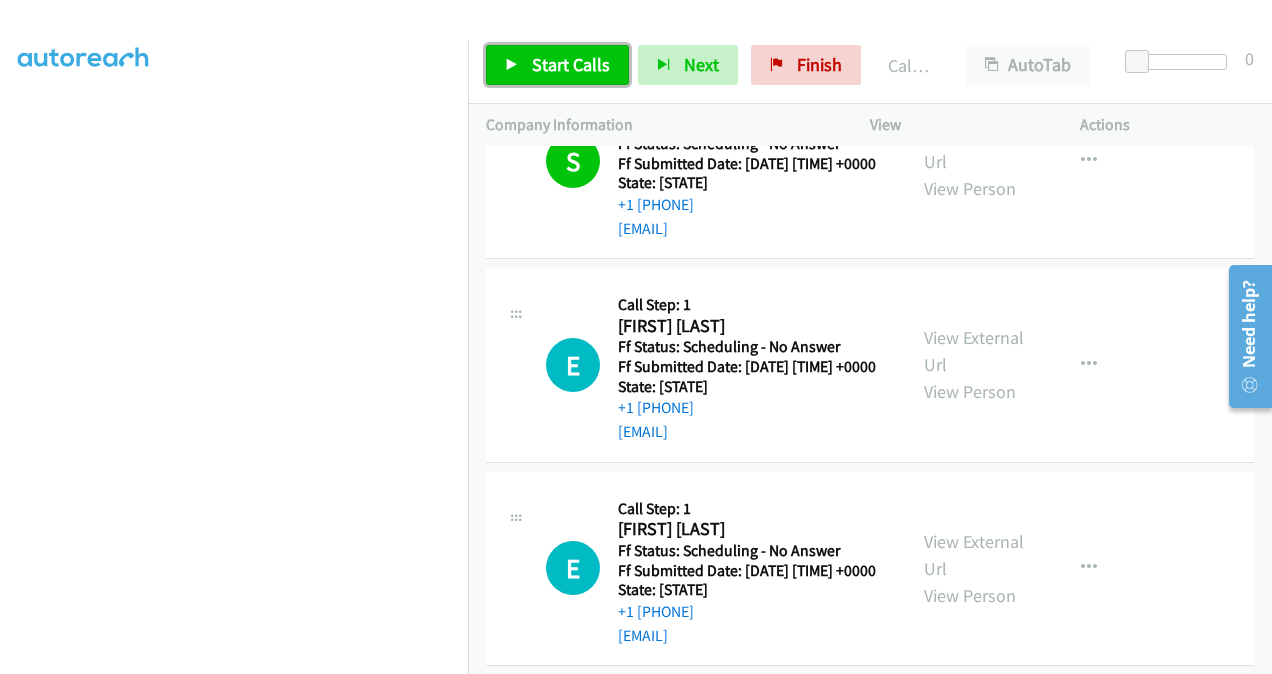 click on "Start Calls" at bounding box center [571, 64] 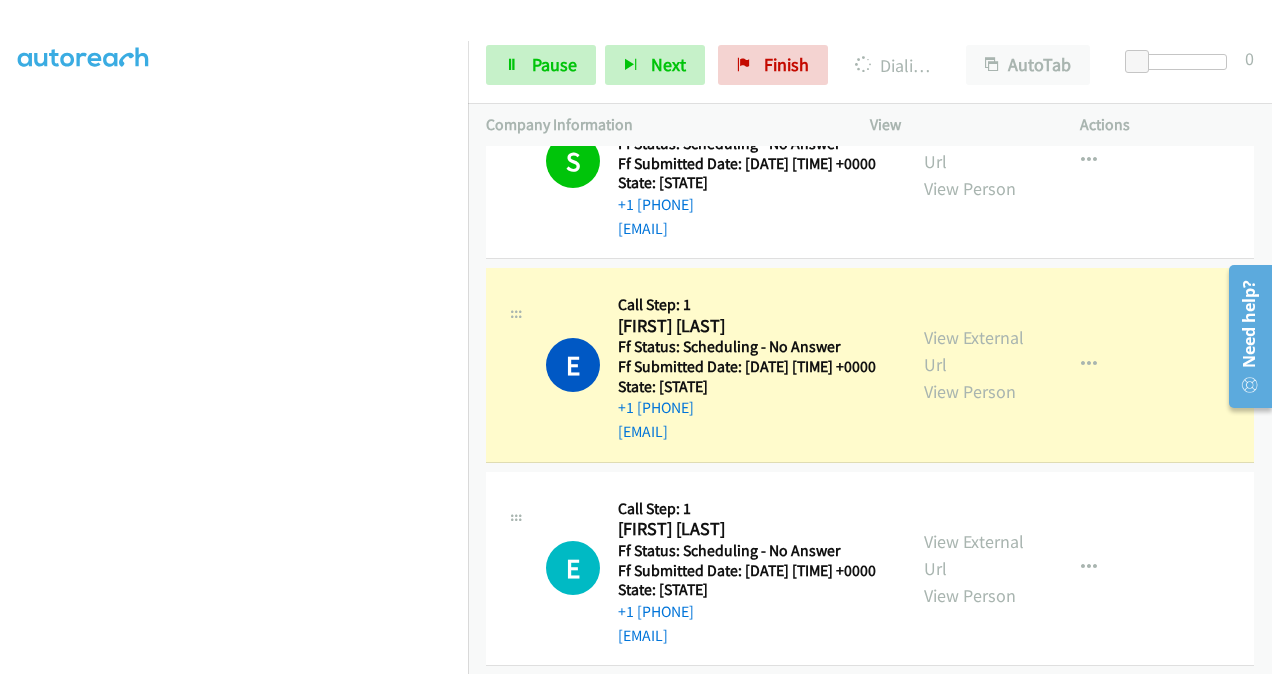 scroll, scrollTop: 1820, scrollLeft: 0, axis: vertical 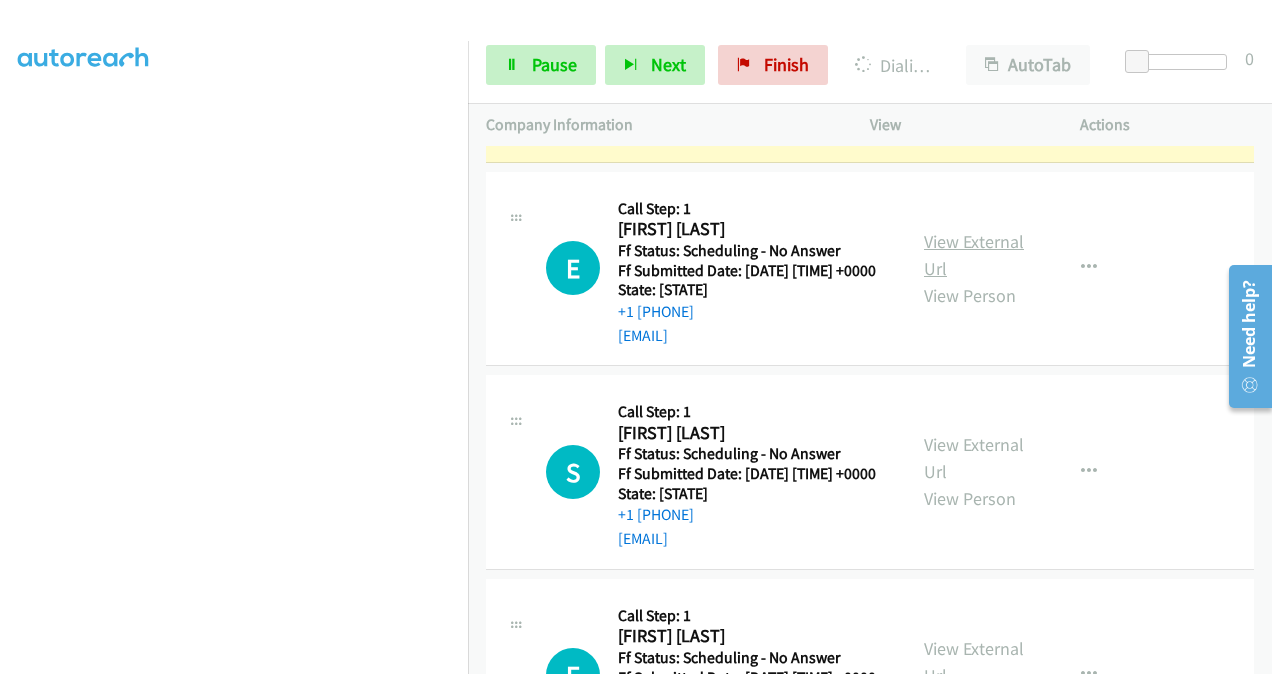 click on "View External Url" at bounding box center [974, 255] 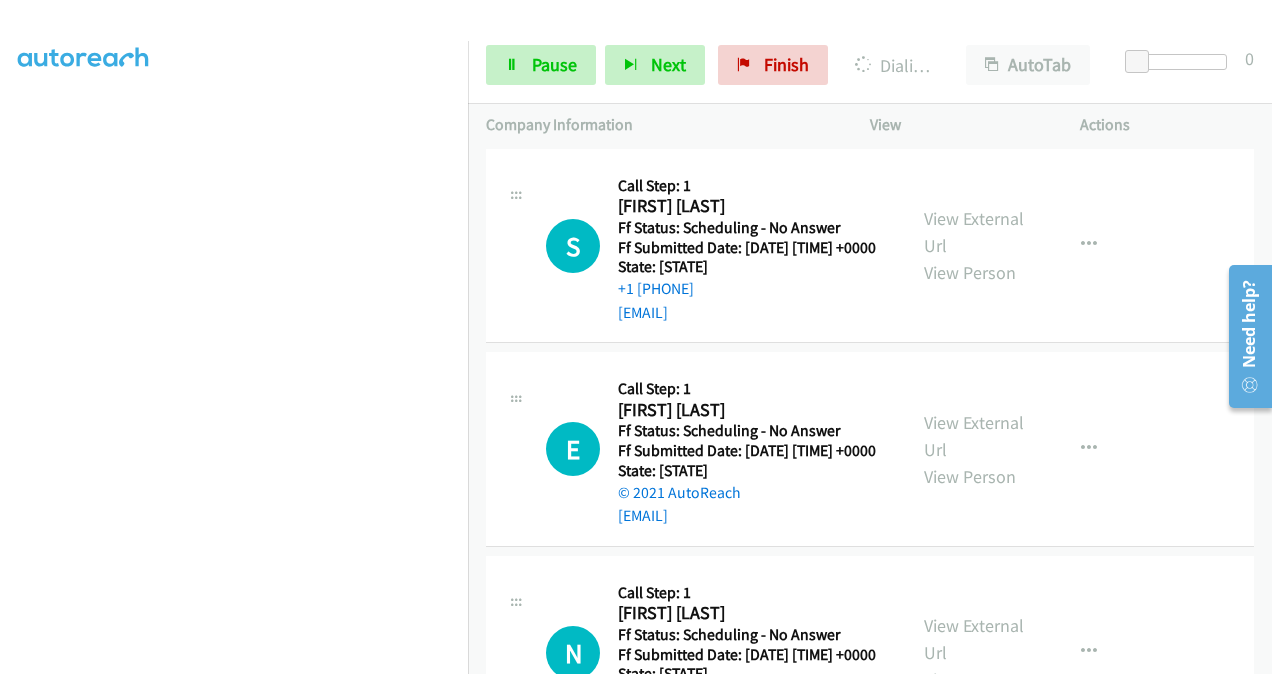 scroll, scrollTop: 2120, scrollLeft: 0, axis: vertical 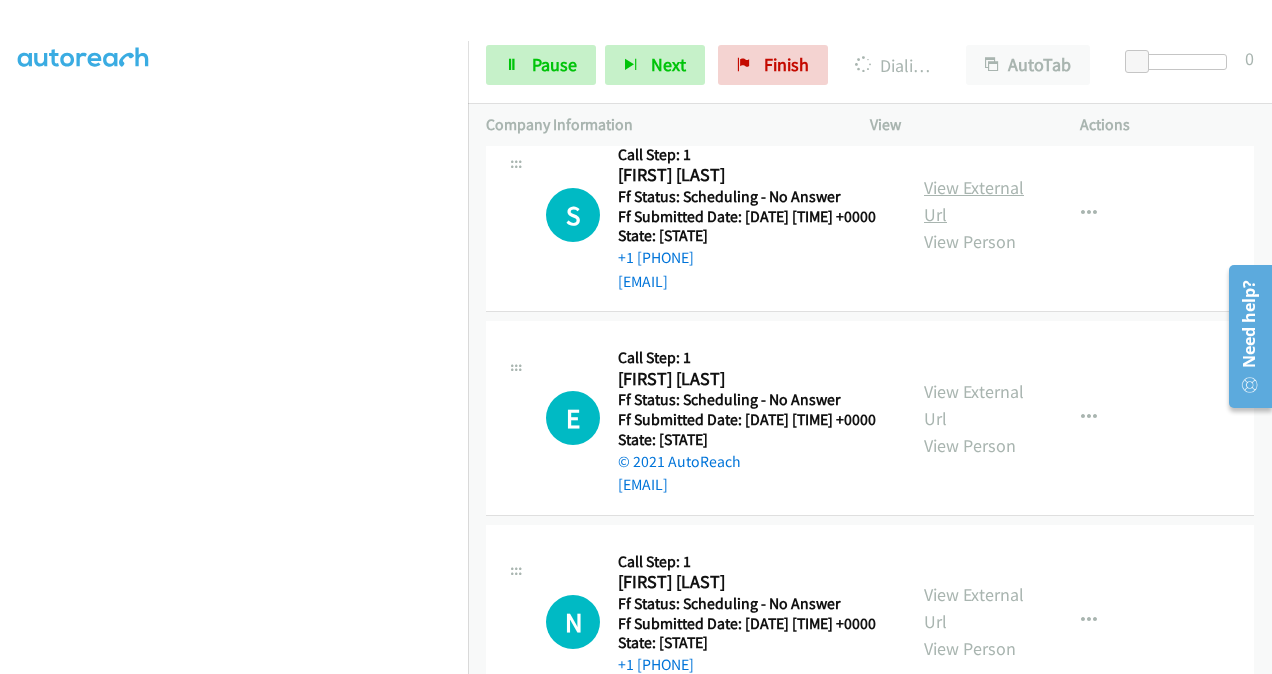 click on "View External Url" at bounding box center [974, 201] 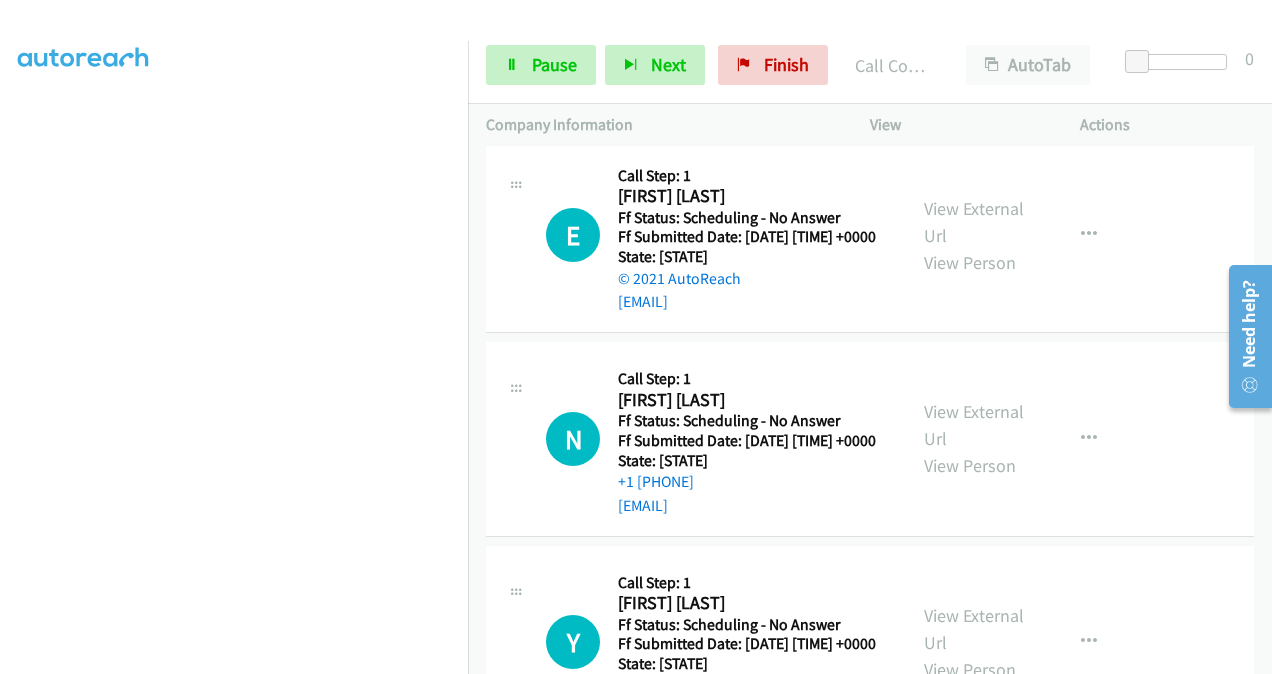 scroll, scrollTop: 2442, scrollLeft: 0, axis: vertical 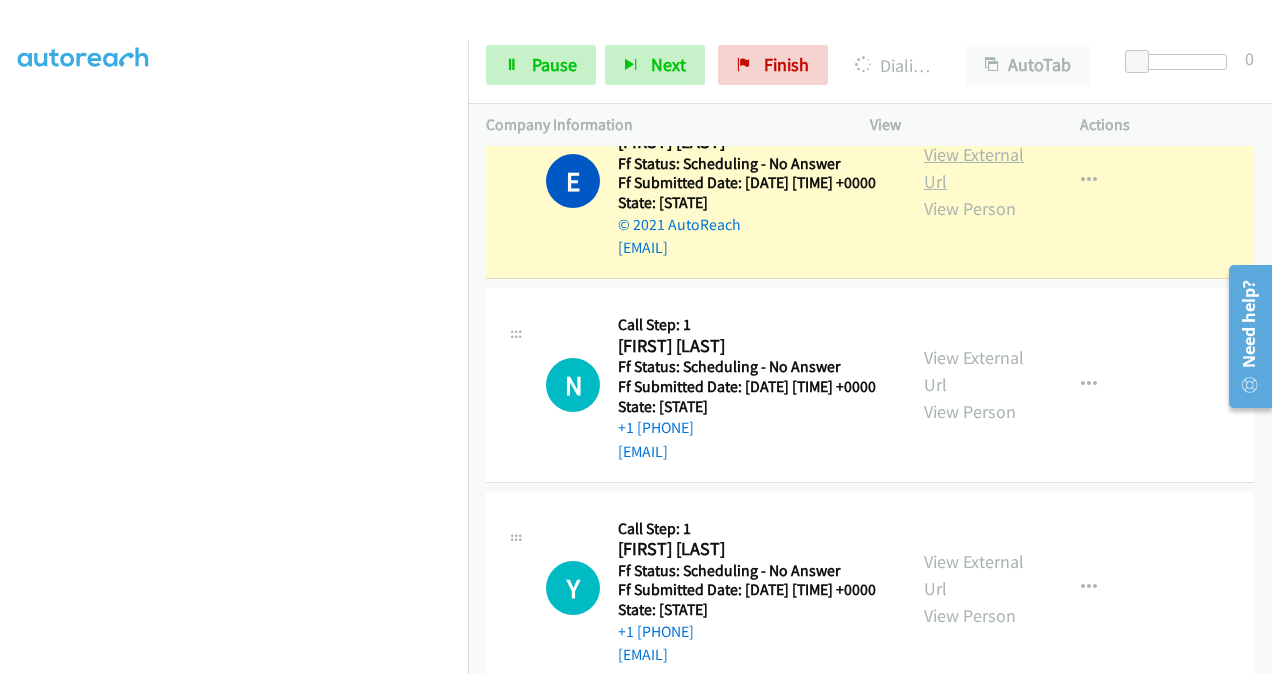 click on "View External Url" at bounding box center [974, 168] 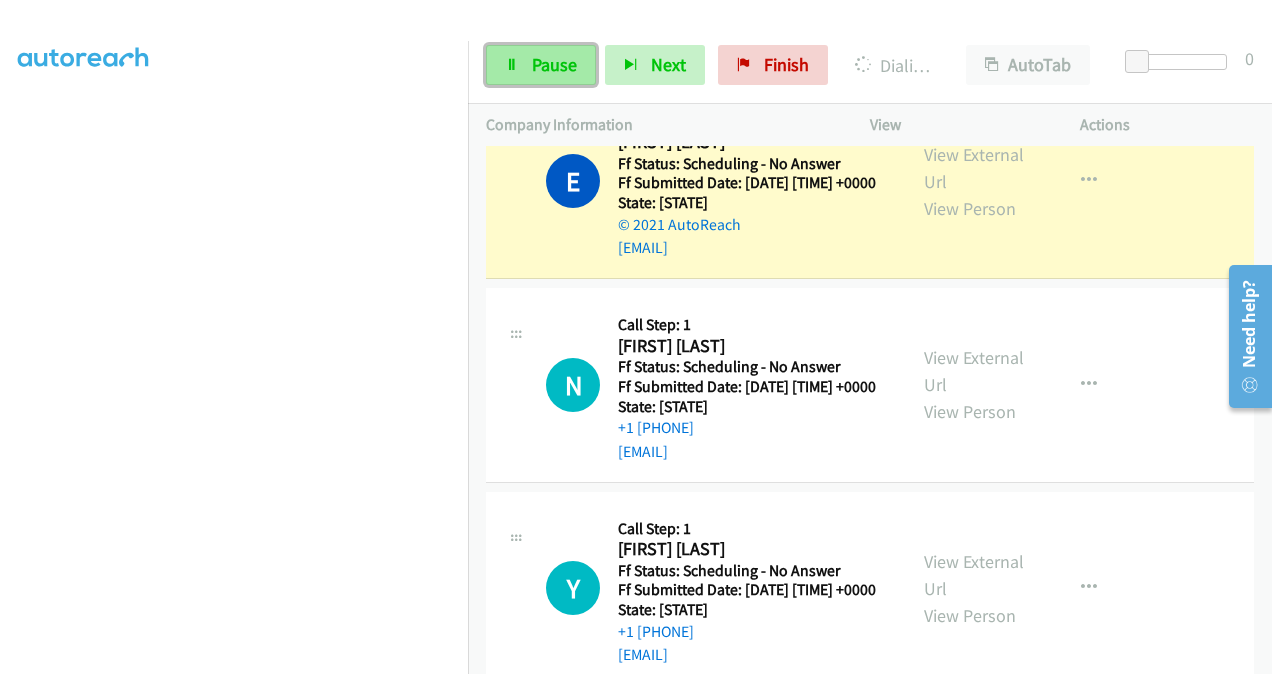 click on "Pause" at bounding box center (554, 64) 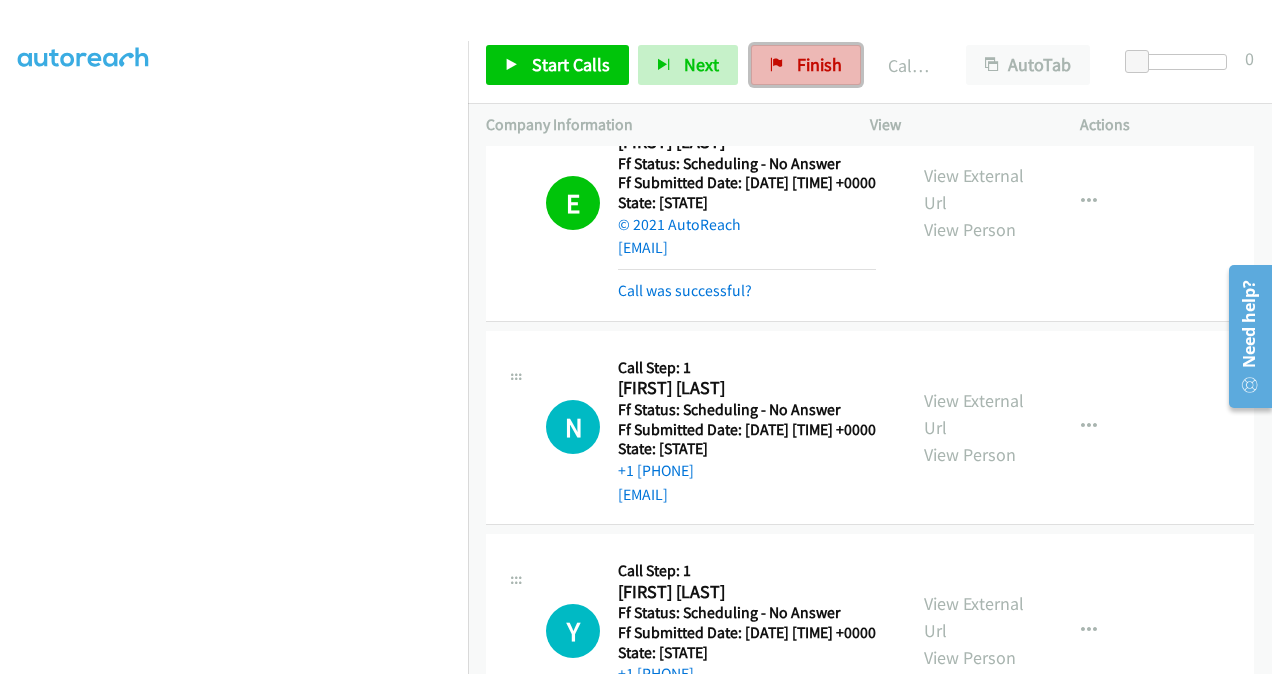 click at bounding box center (777, 66) 